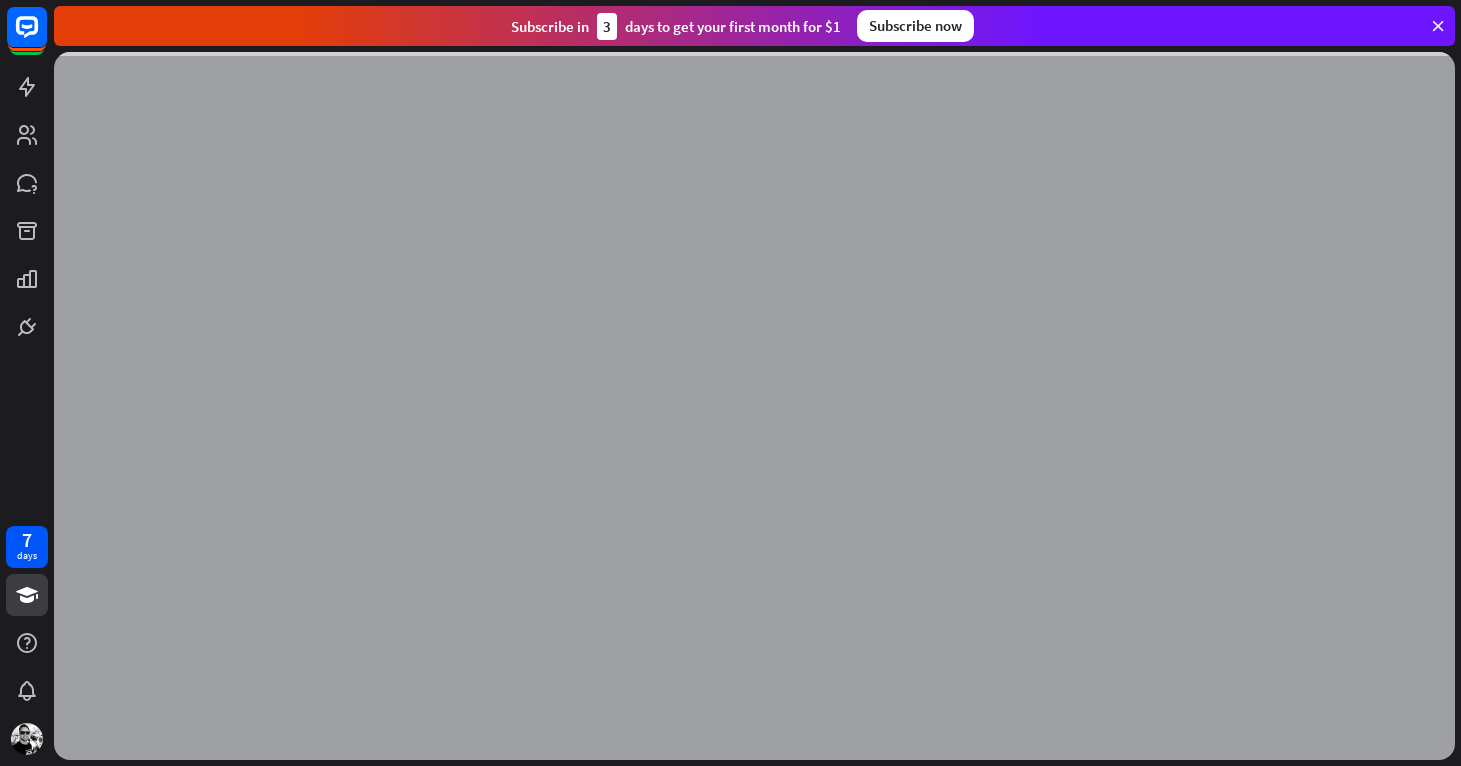 scroll, scrollTop: 0, scrollLeft: 0, axis: both 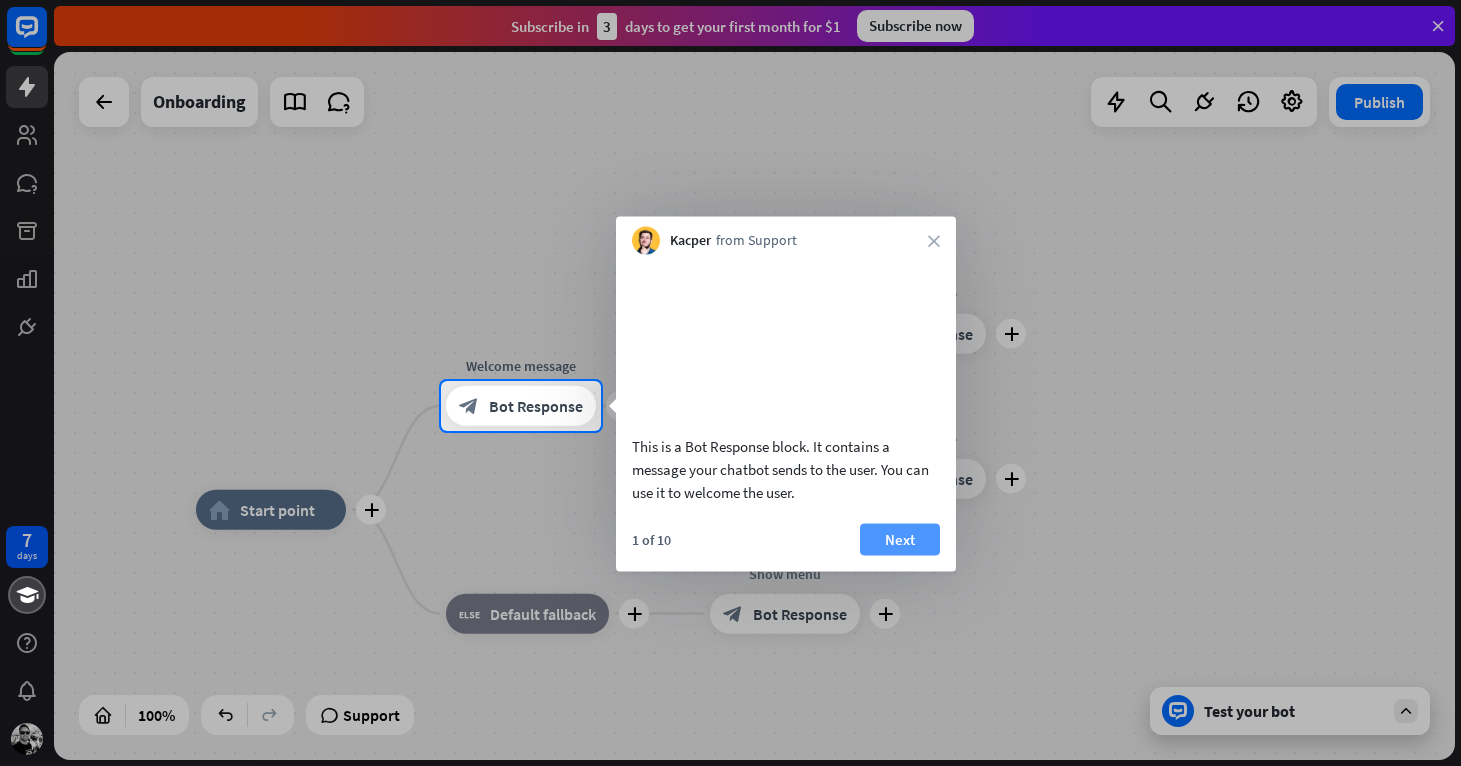 click on "Next" at bounding box center [900, 539] 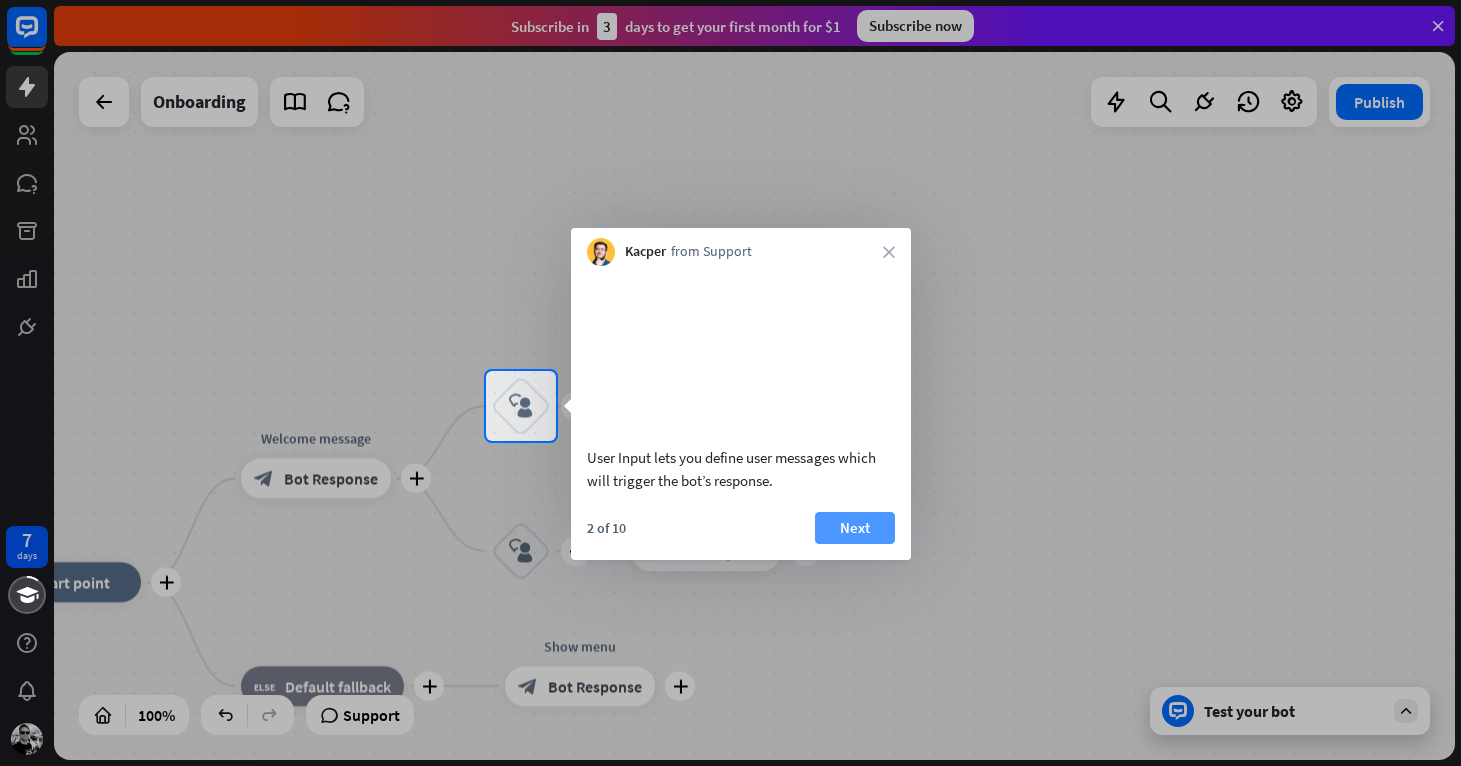 click on "Next" at bounding box center [855, 528] 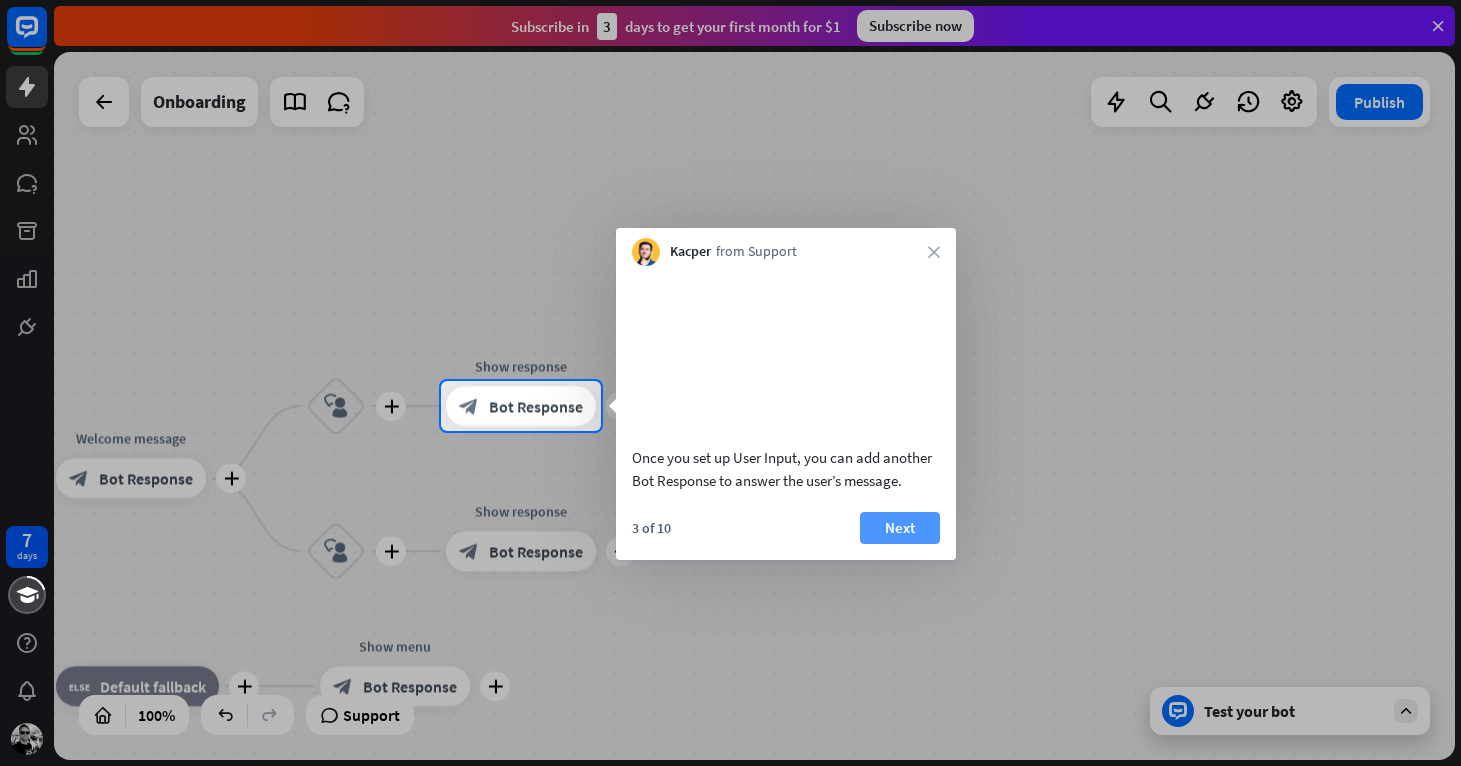click on "Next" at bounding box center [900, 528] 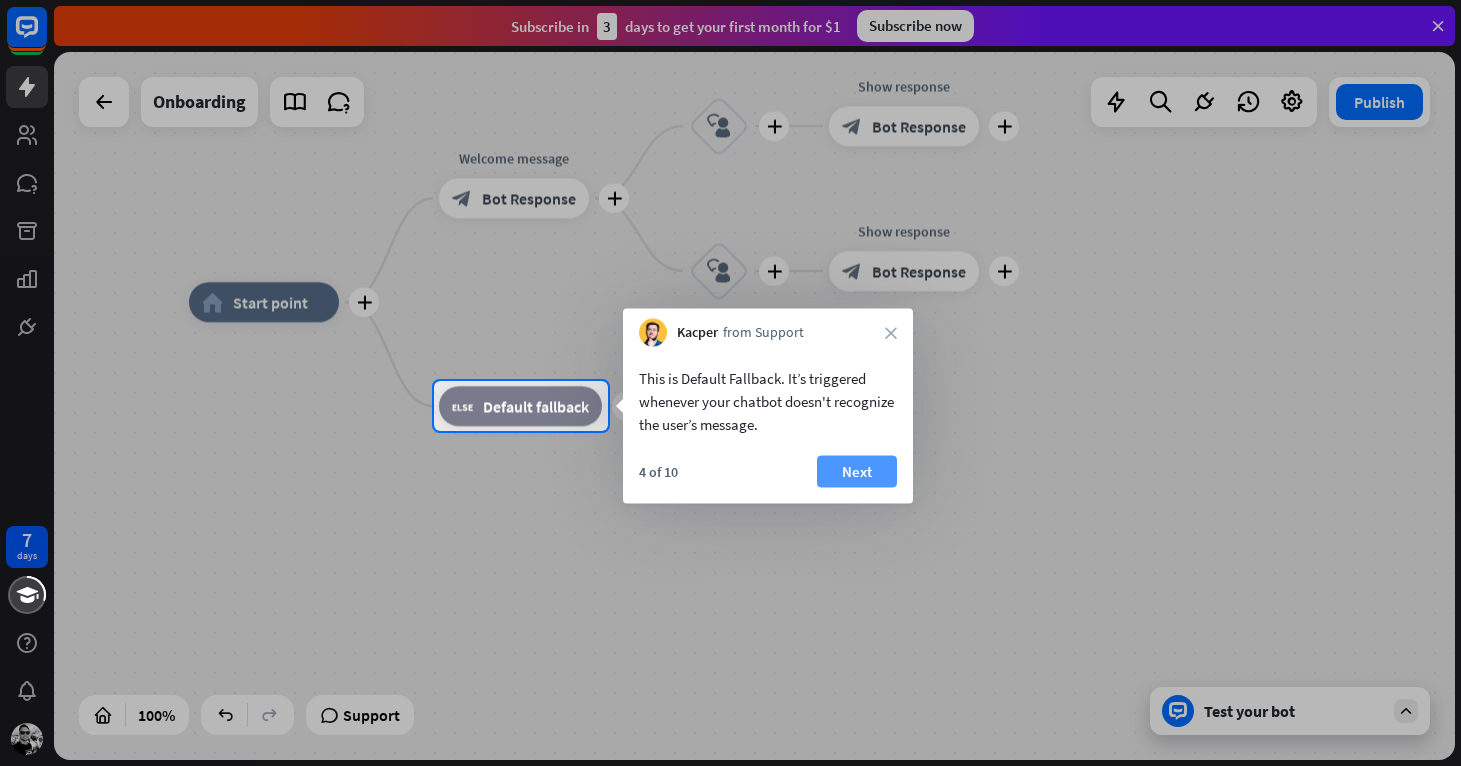 click on "Next" at bounding box center (857, 472) 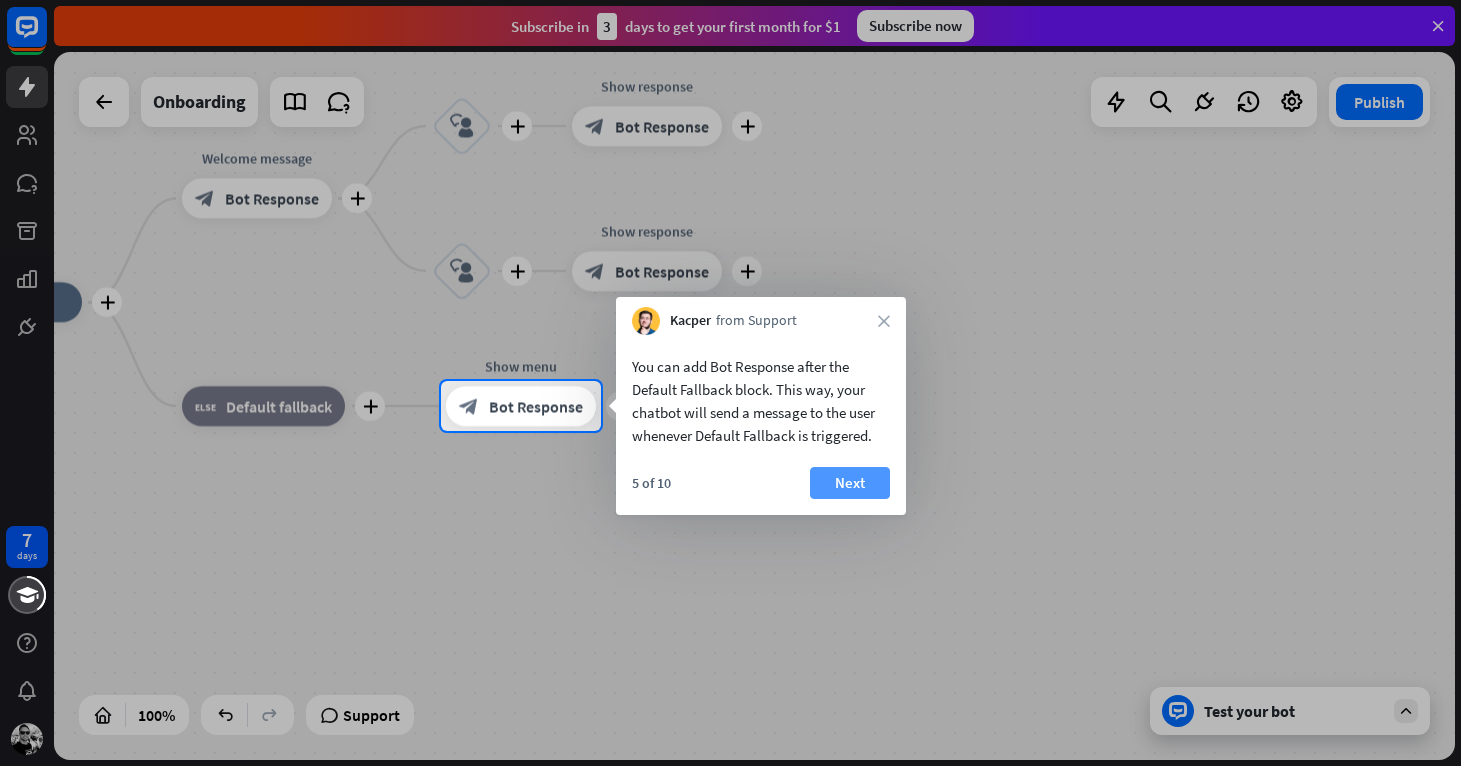 click on "Next" at bounding box center [850, 483] 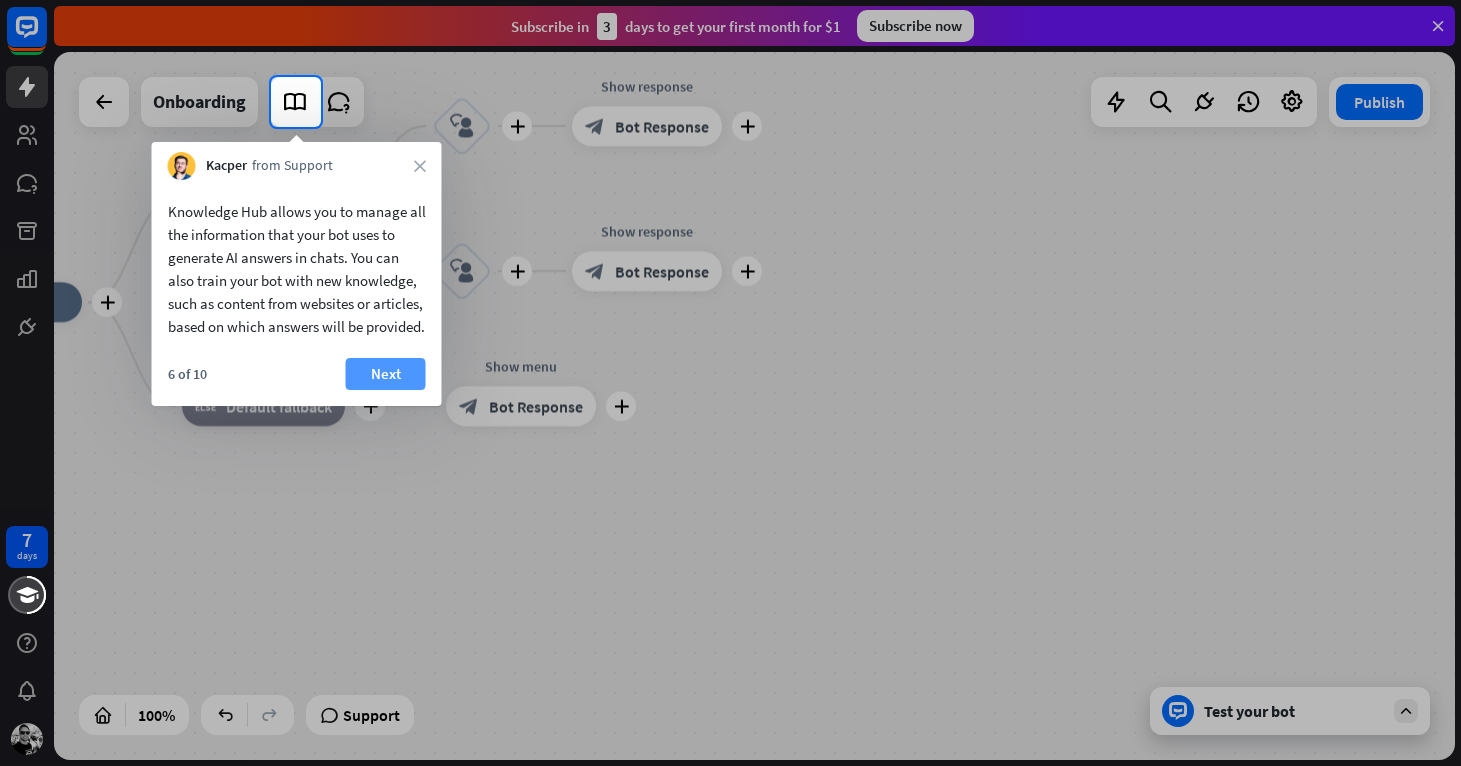 click on "Next" at bounding box center [386, 374] 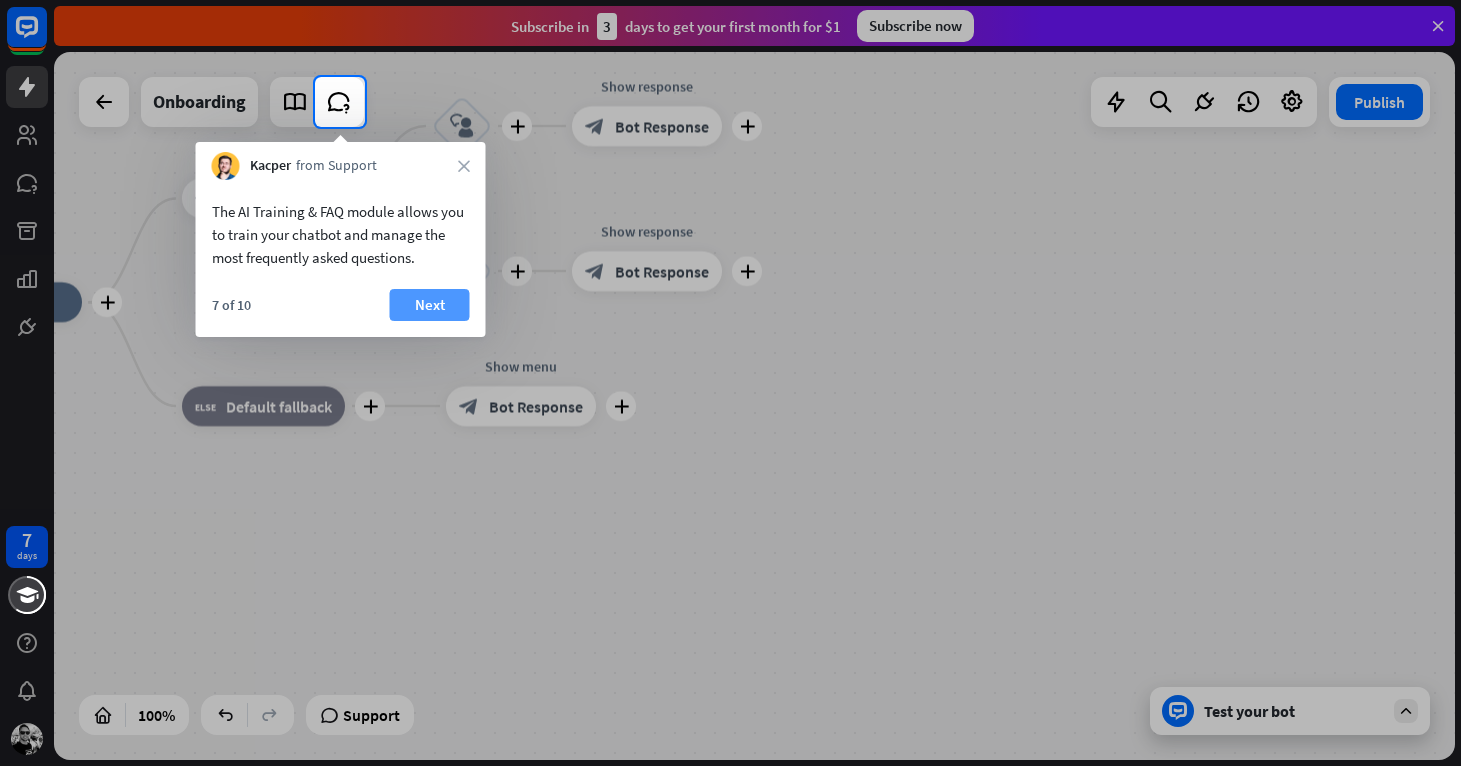click on "Next" at bounding box center (430, 305) 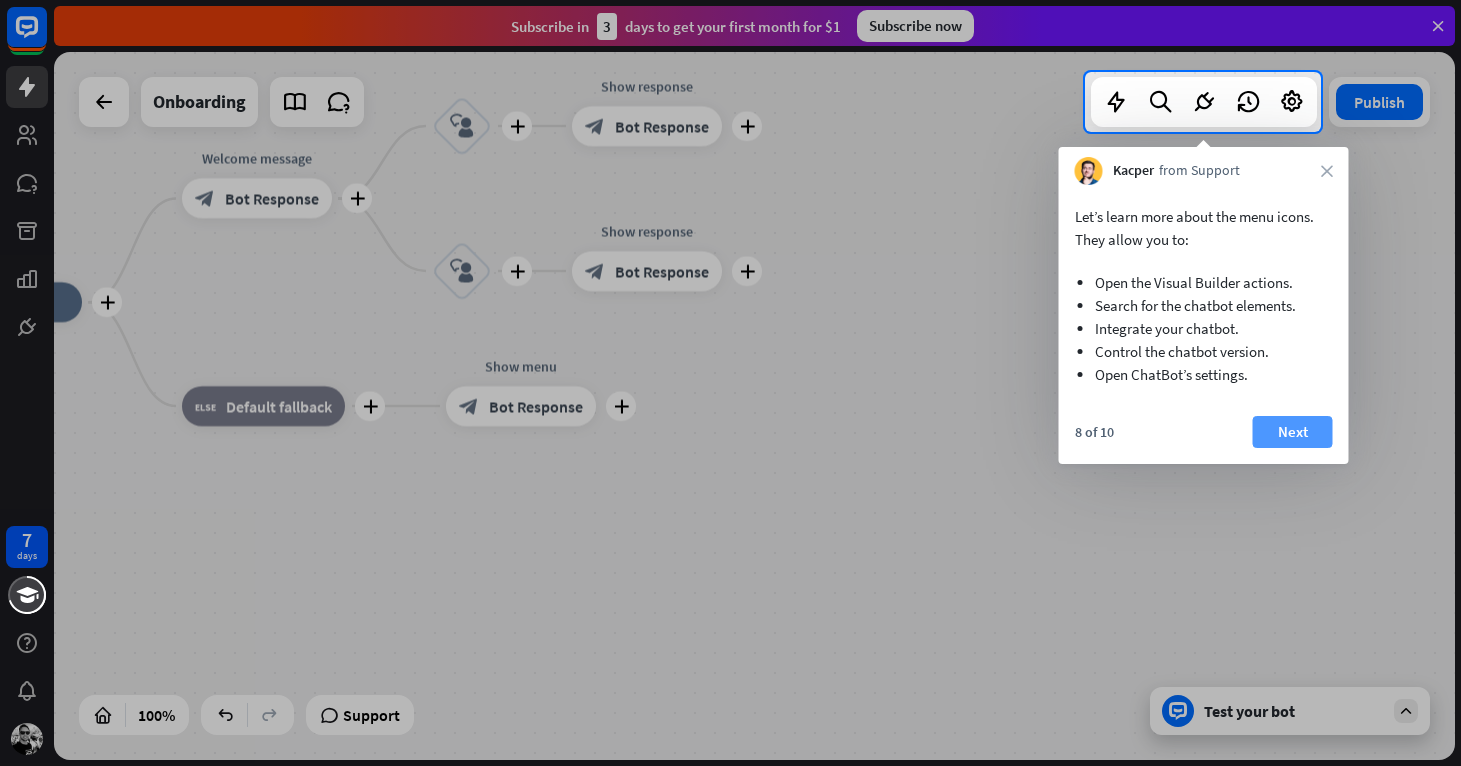click on "Next" at bounding box center (1293, 432) 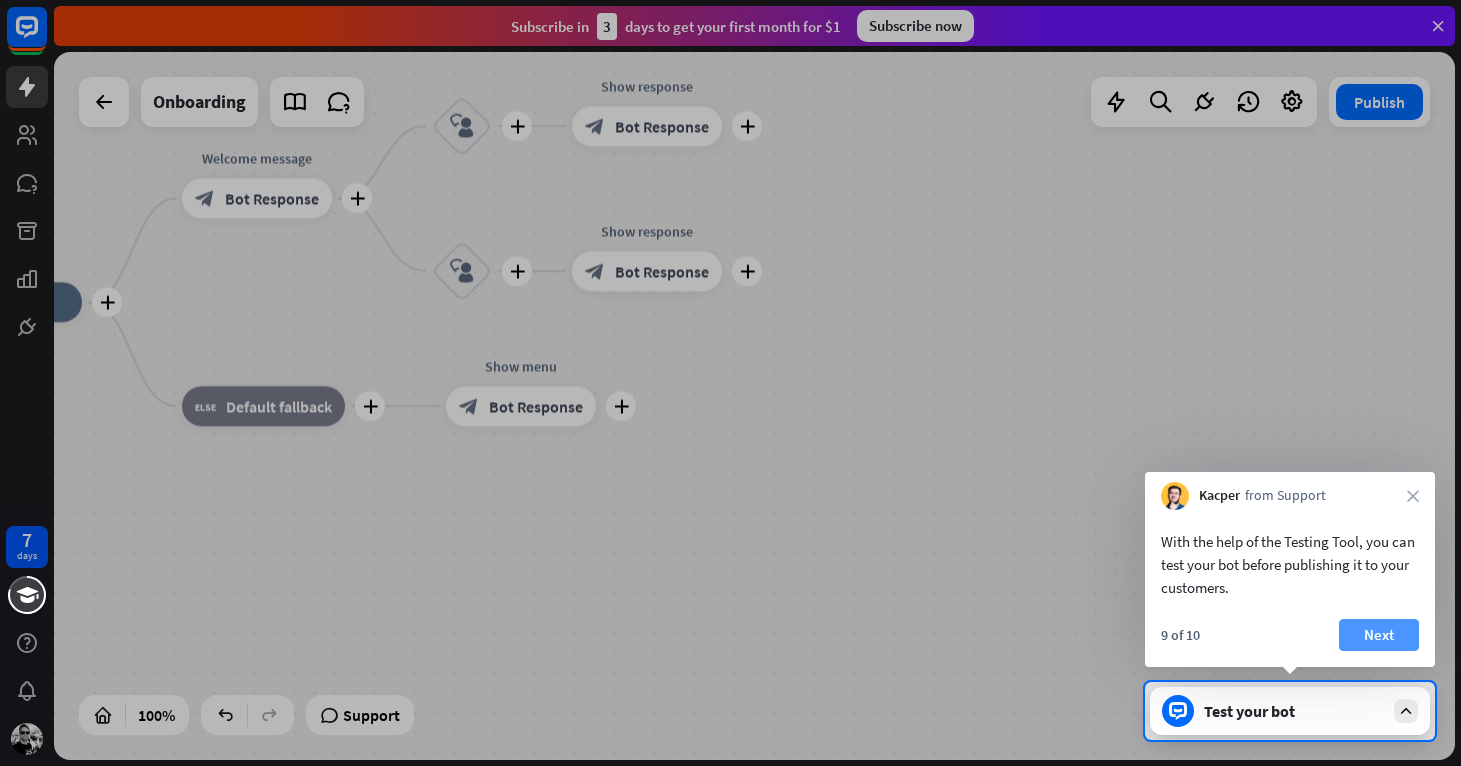 click on "Next" at bounding box center [1379, 635] 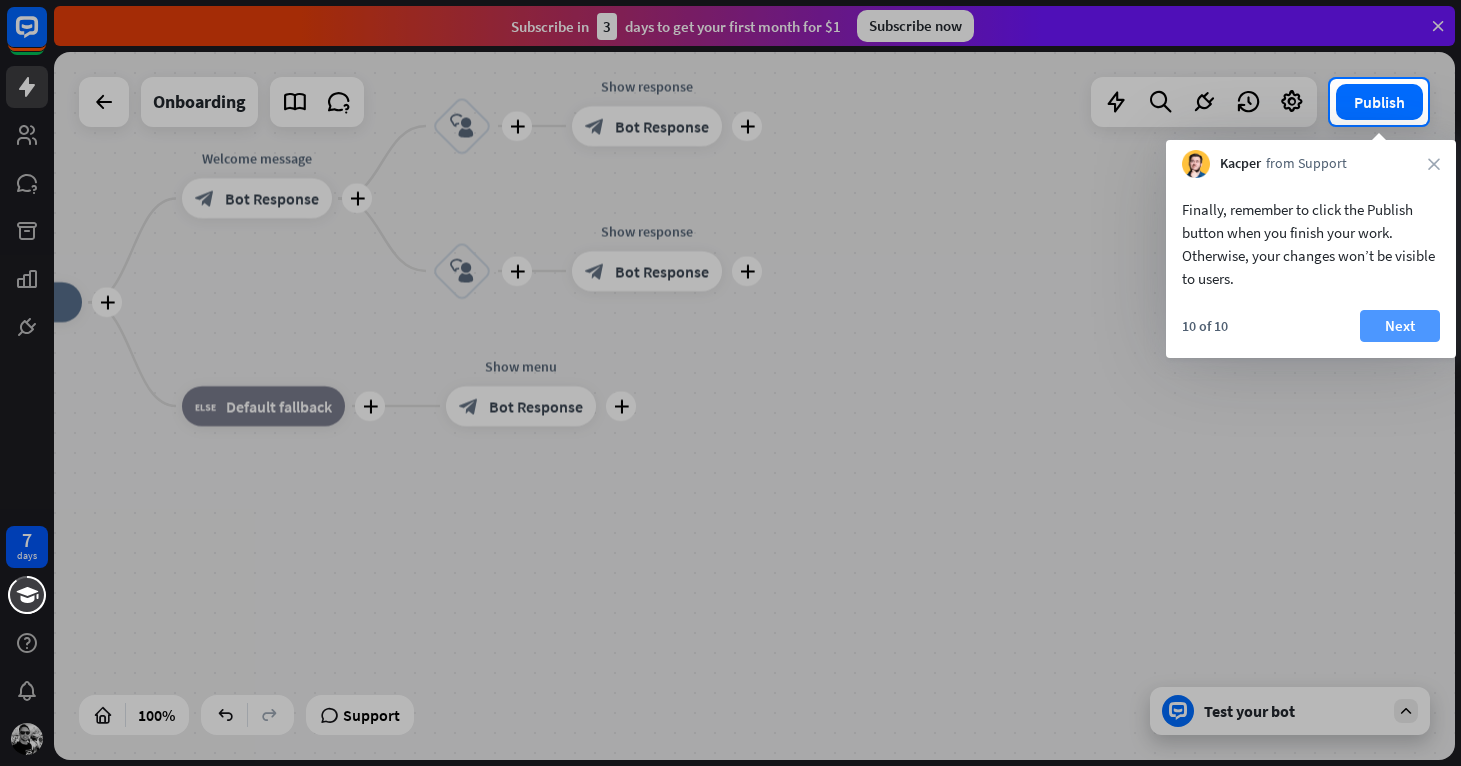 click on "Next" at bounding box center [1400, 326] 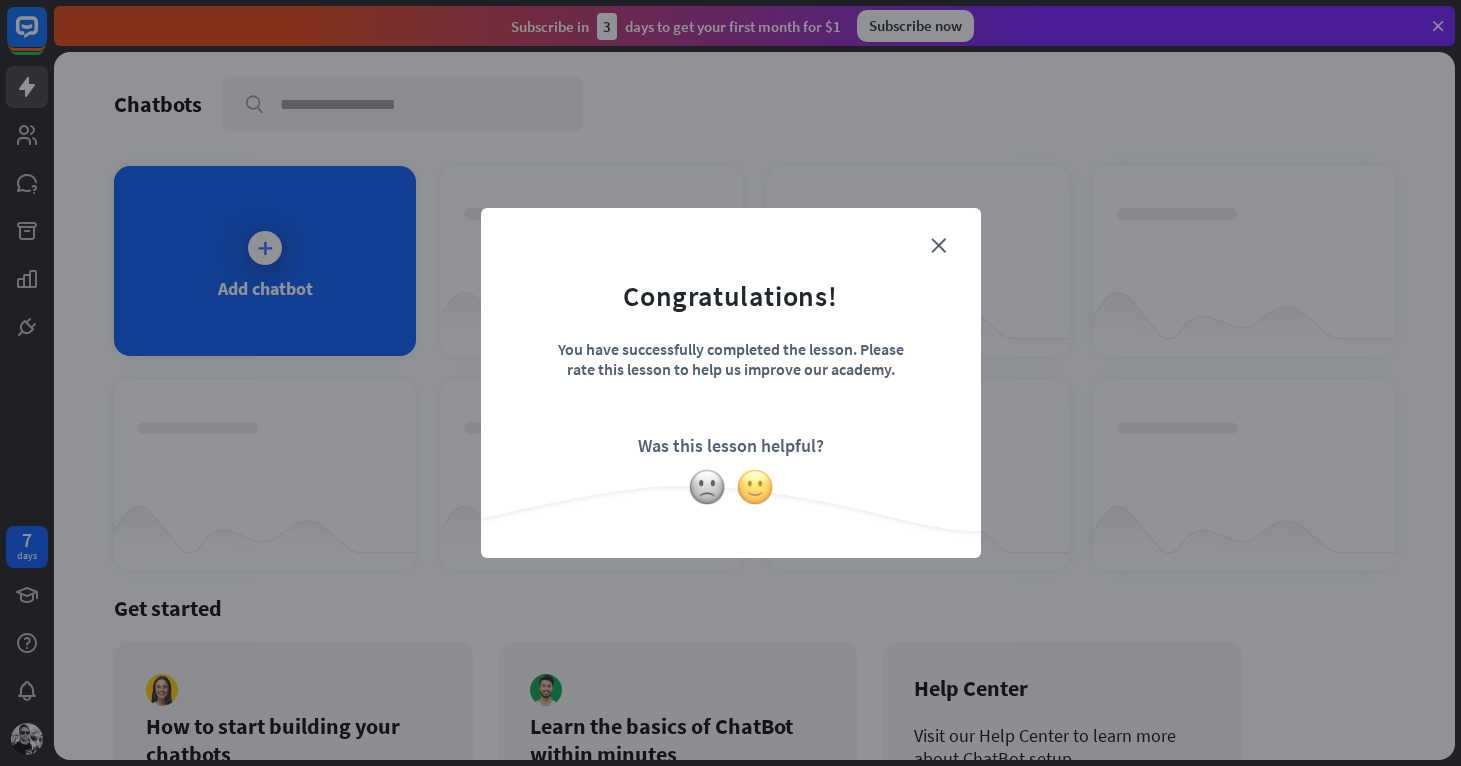 click at bounding box center (755, 487) 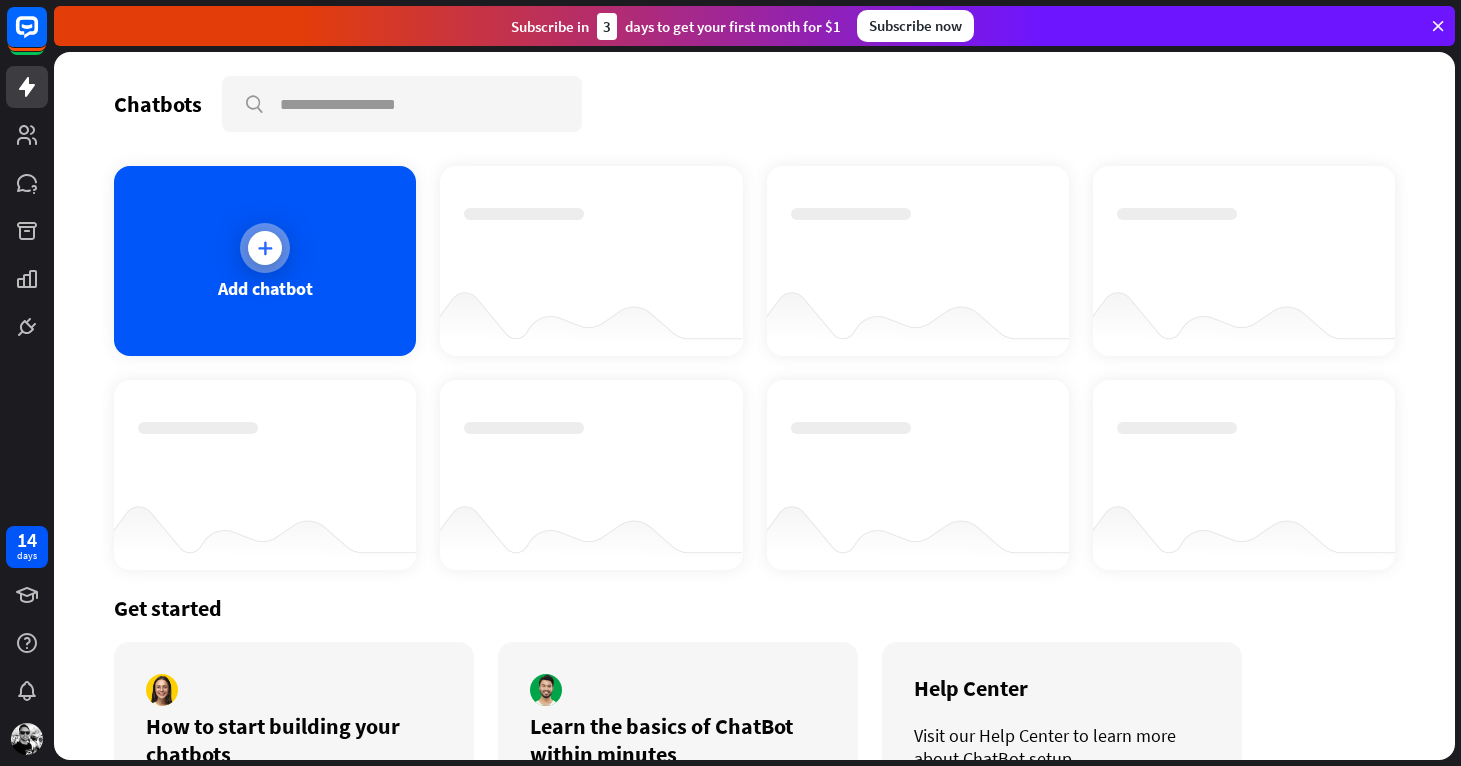 click at bounding box center [265, 248] 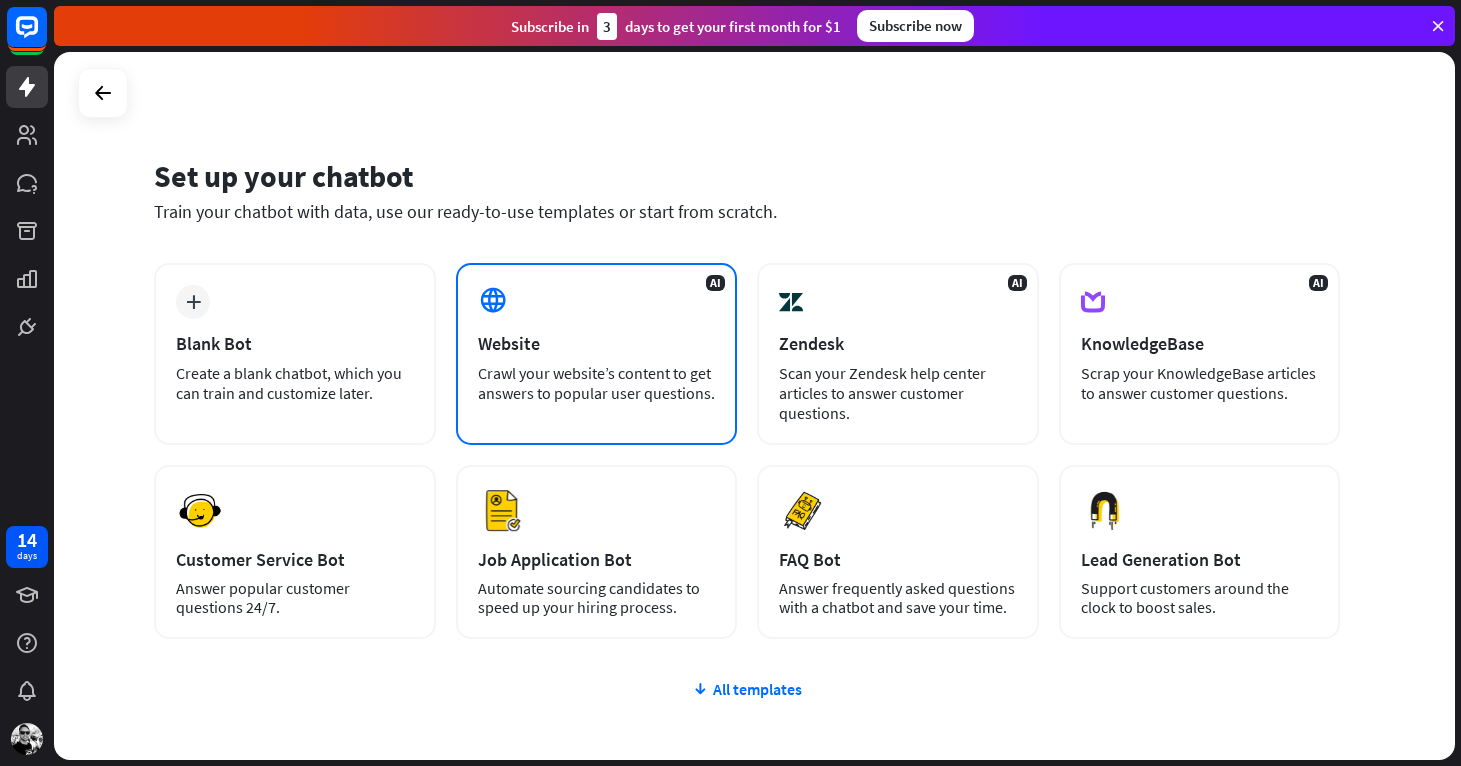 click on "Crawl your website’s content to get answers to
popular user questions." at bounding box center (597, 383) 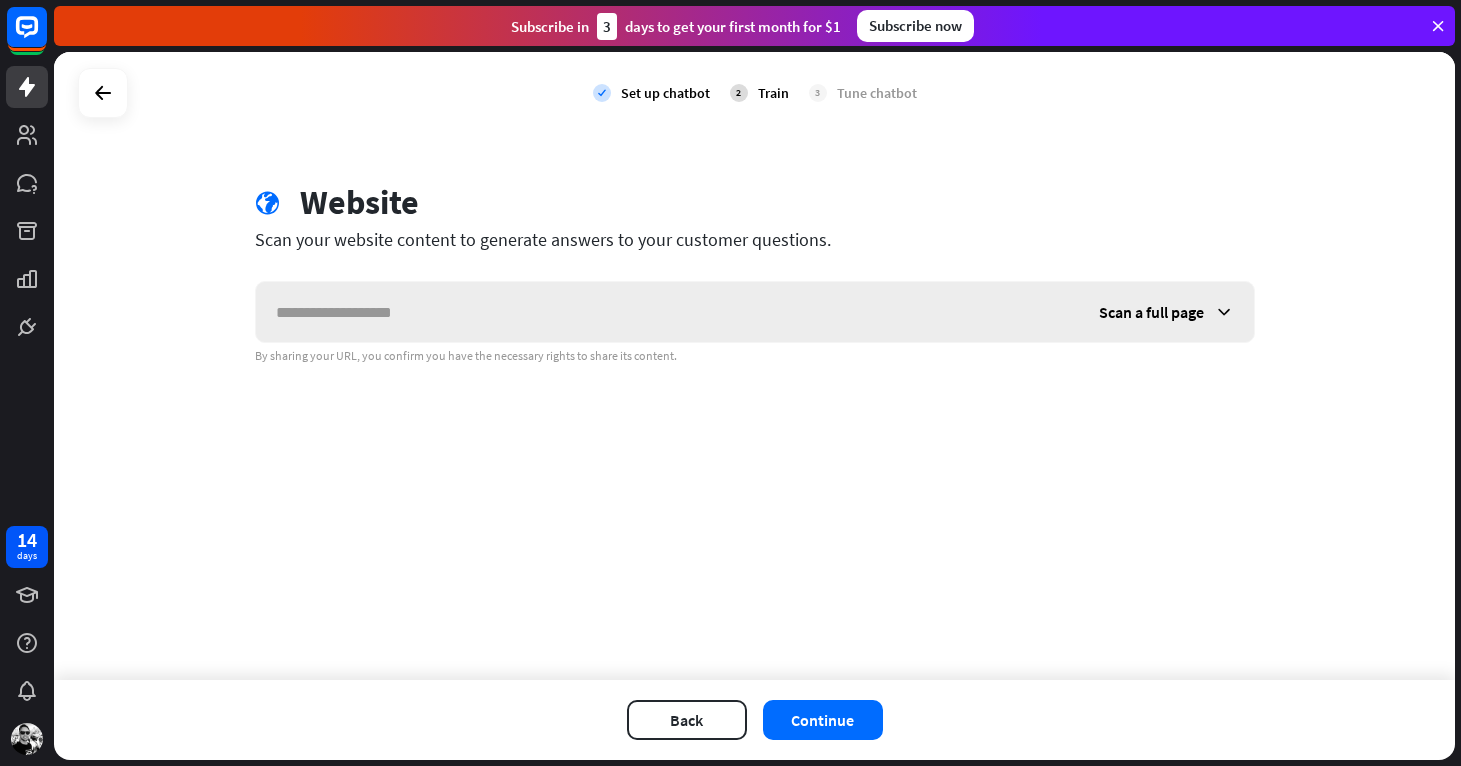 click at bounding box center [667, 312] 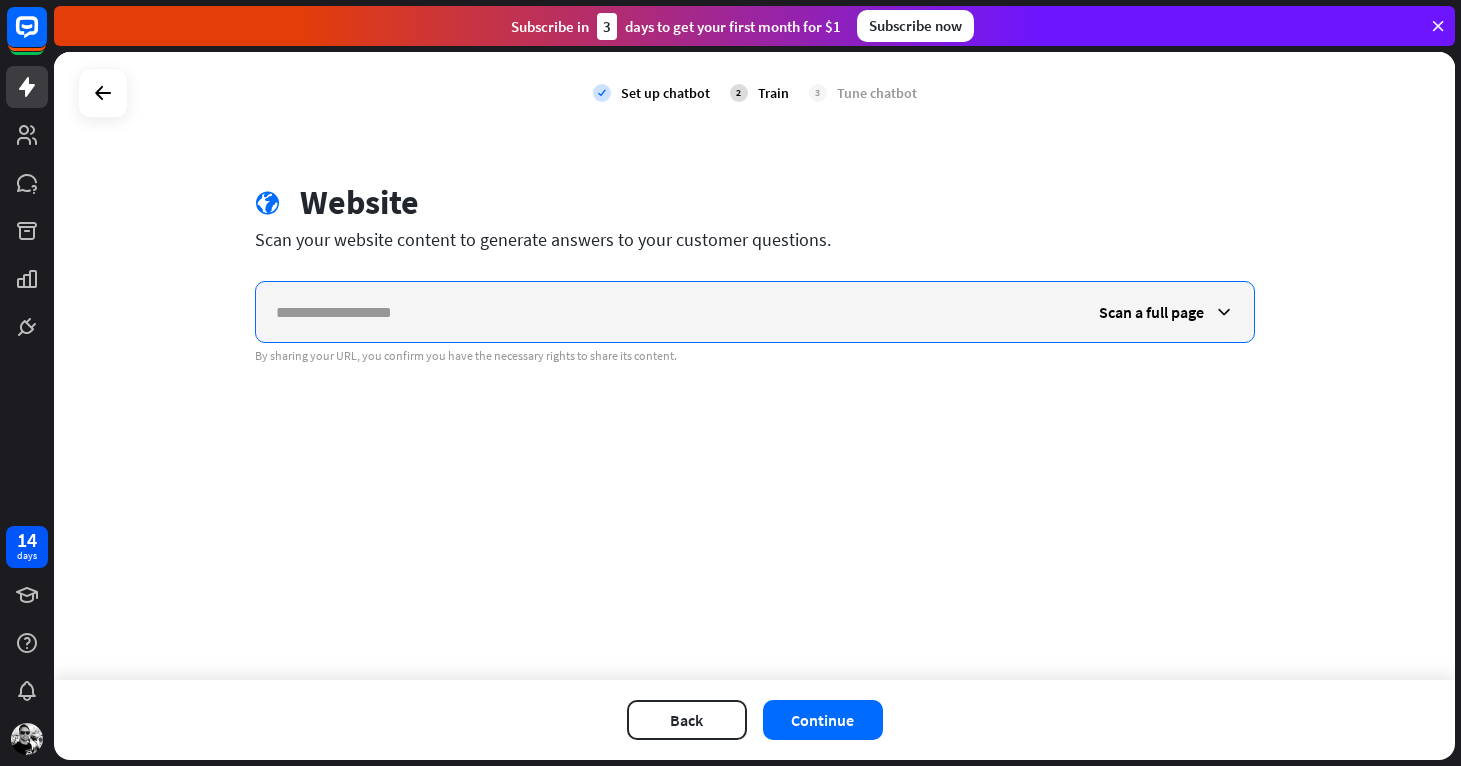 paste on "**********" 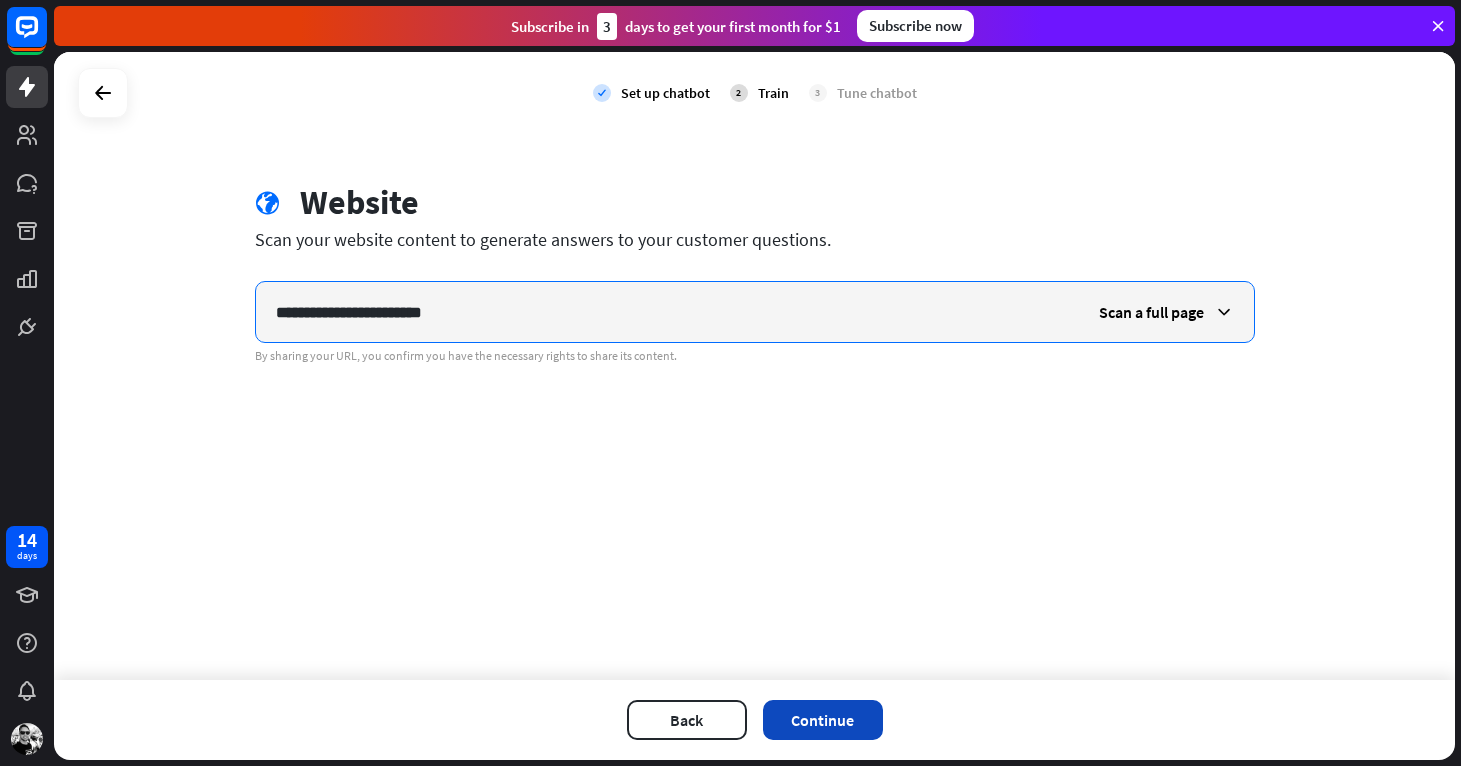 type on "**********" 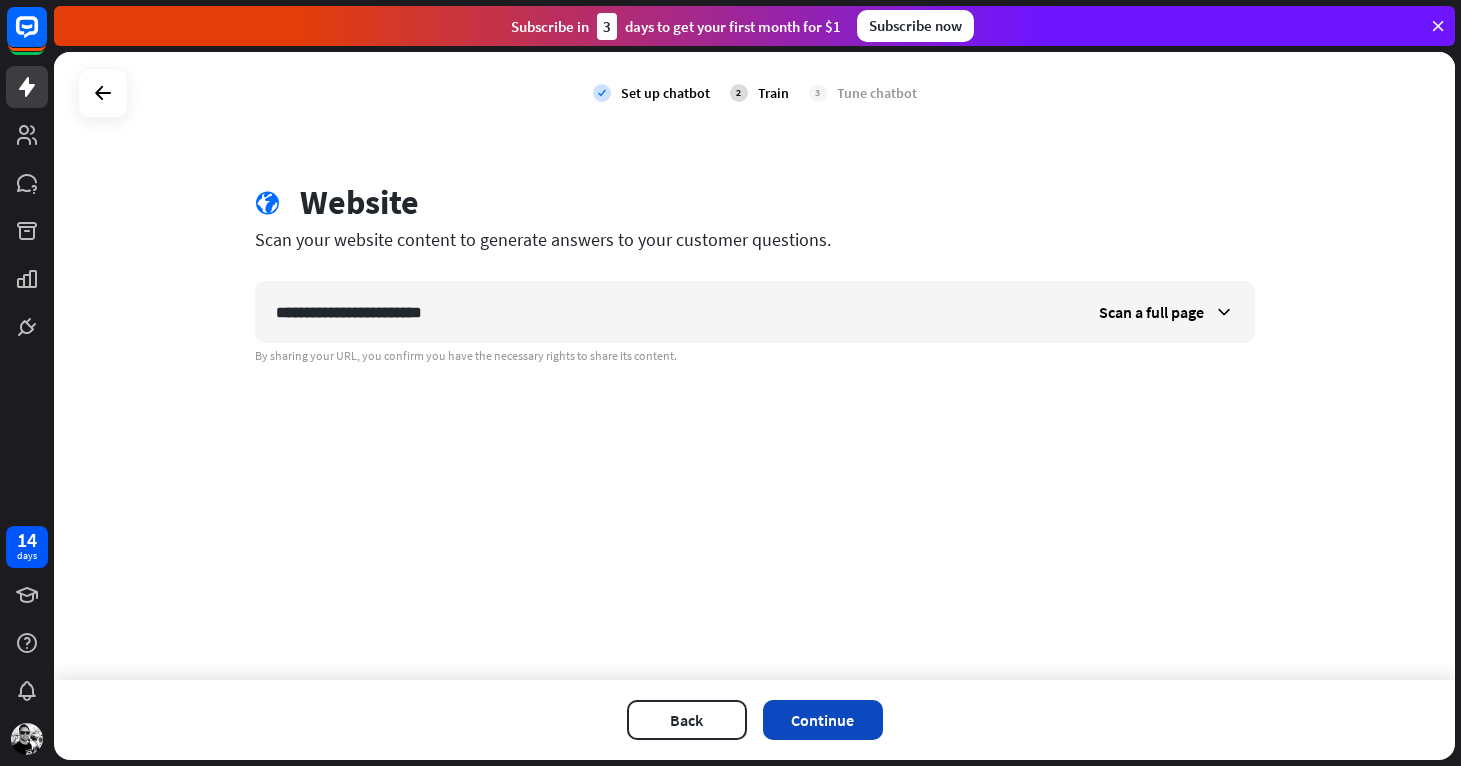 click on "Continue" at bounding box center [823, 720] 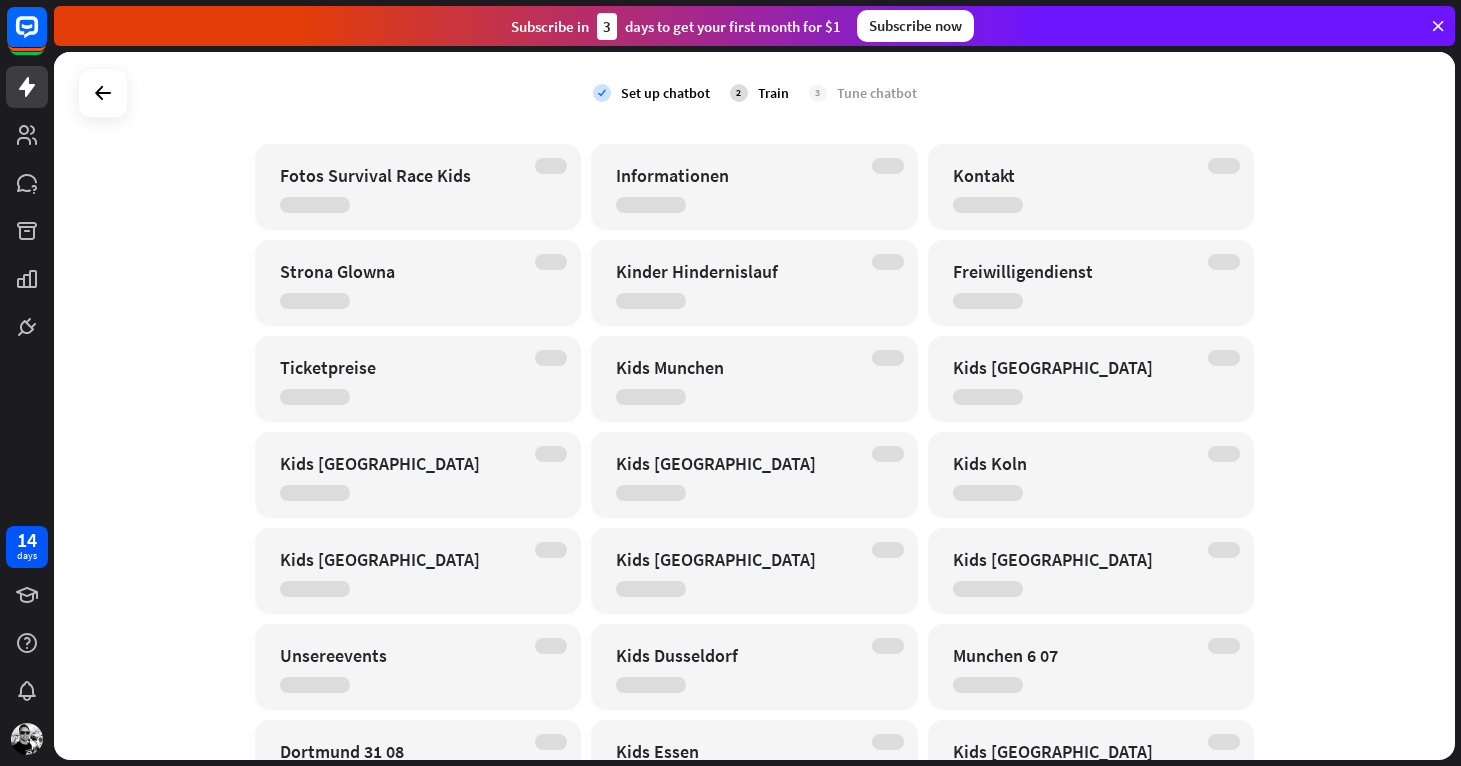 scroll, scrollTop: 0, scrollLeft: 0, axis: both 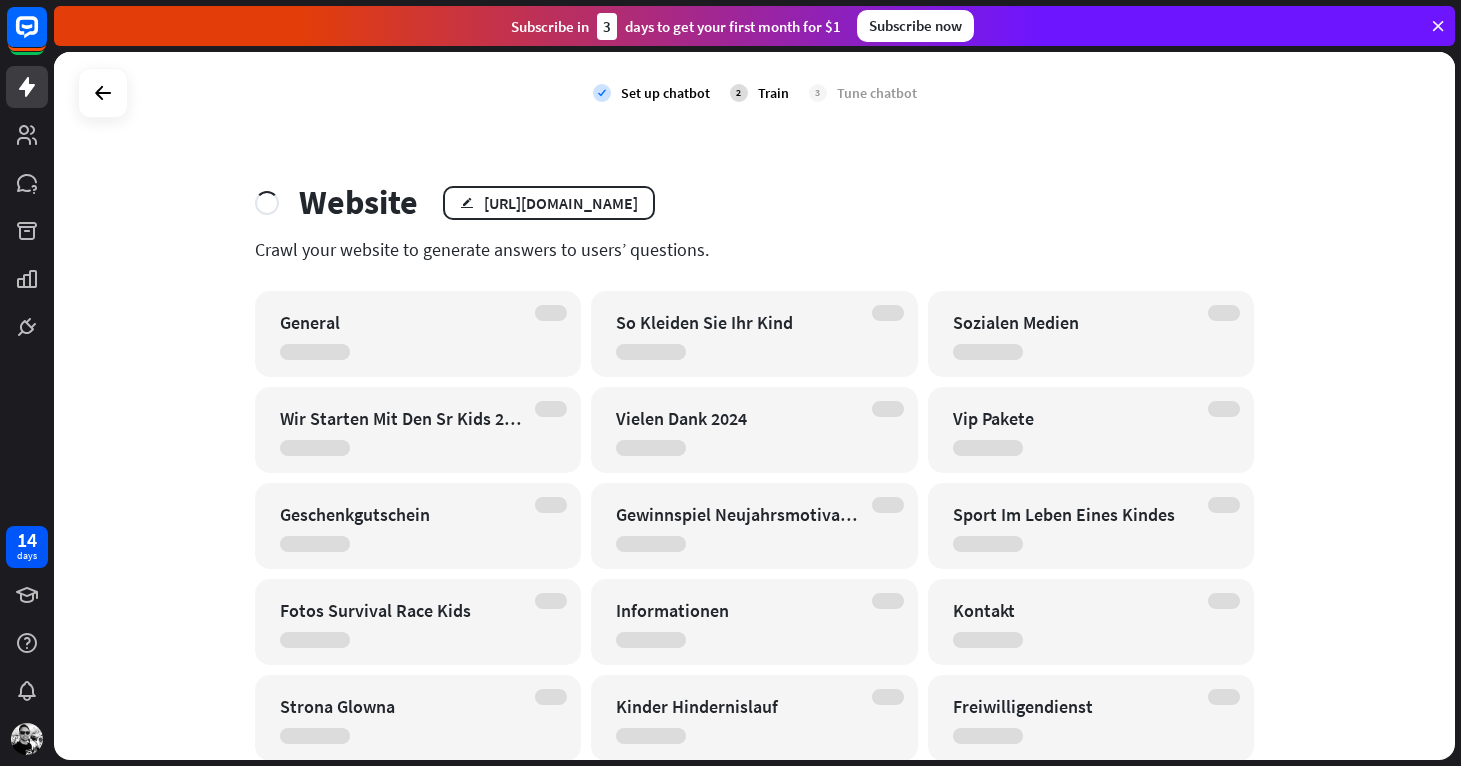 click on "Subscribe now" at bounding box center (915, 26) 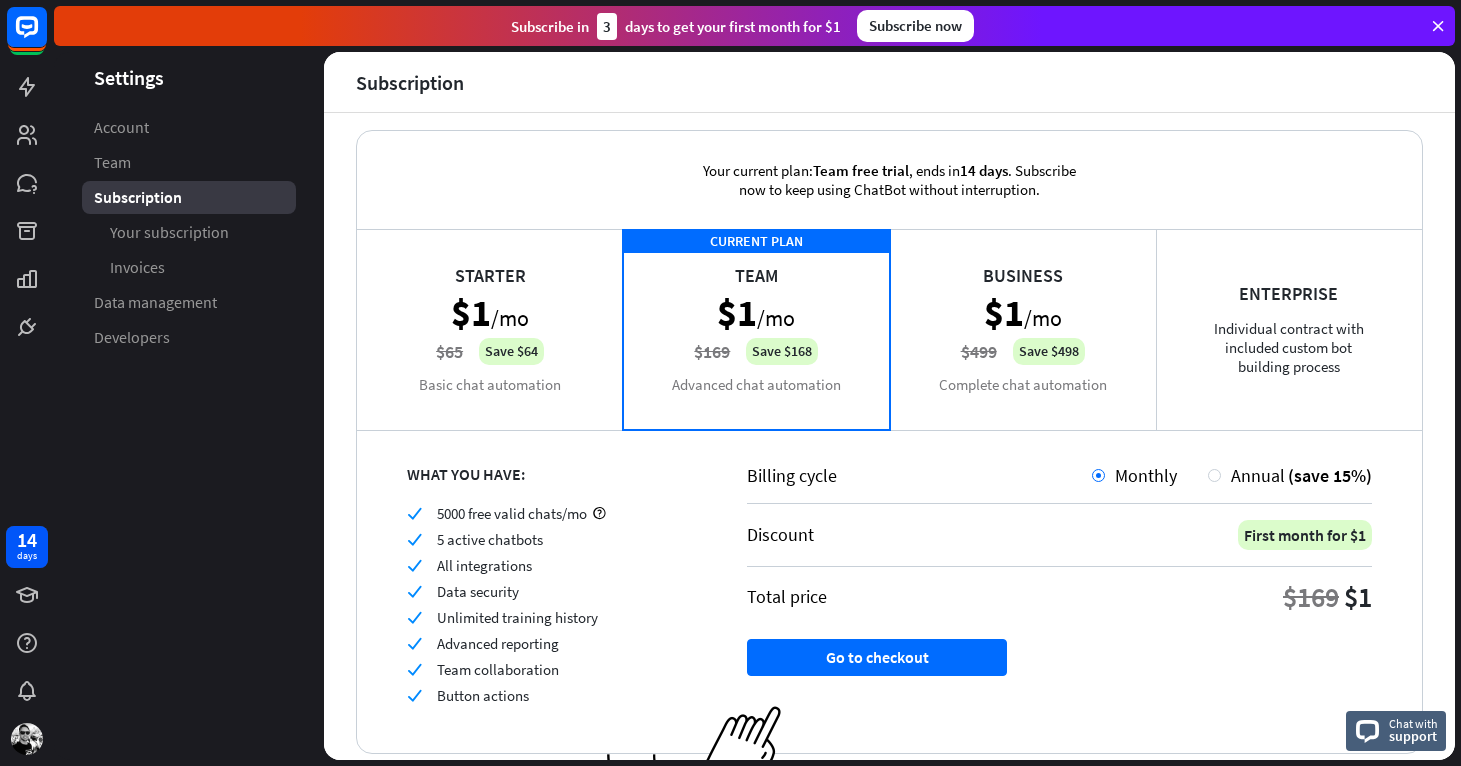 scroll, scrollTop: 0, scrollLeft: 0, axis: both 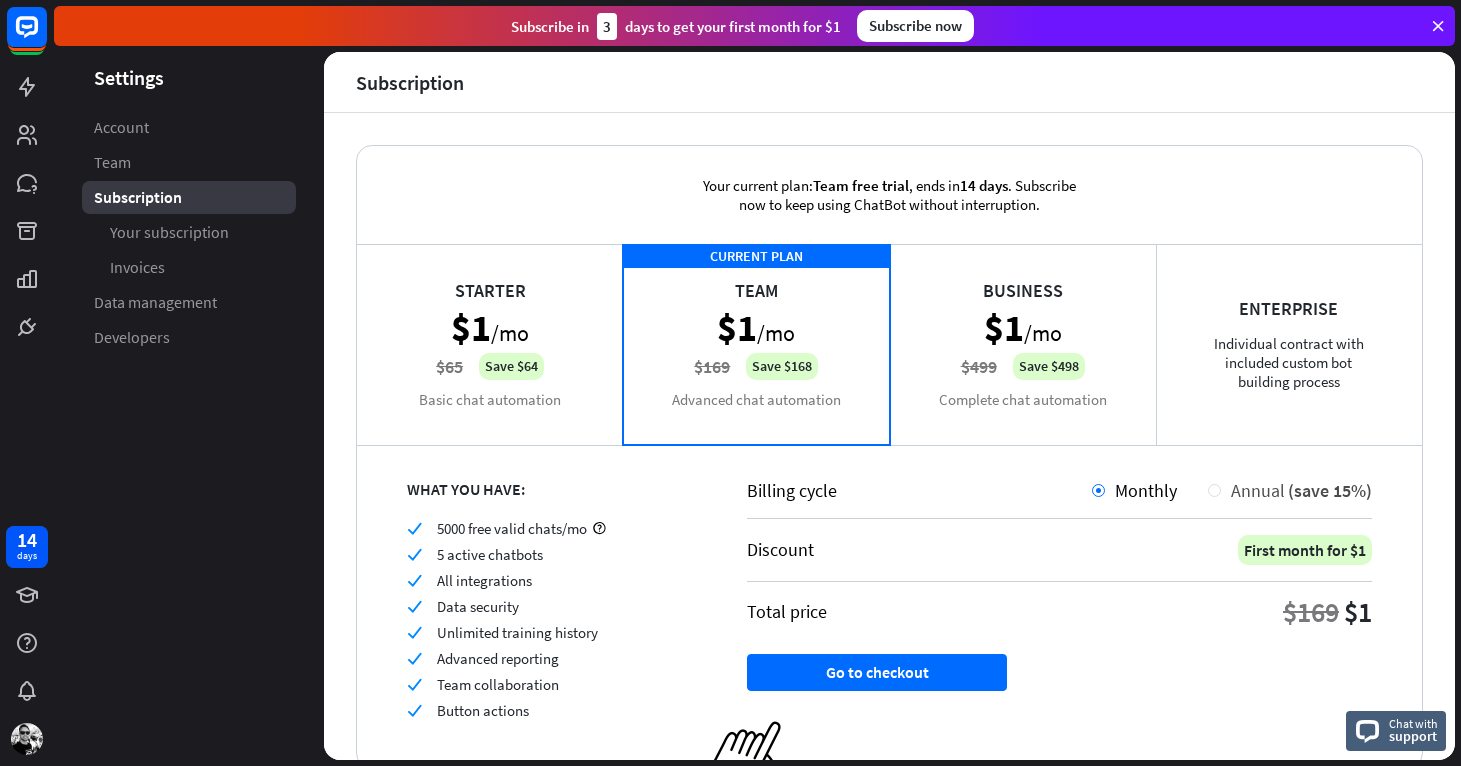click on "Annual
(save
15%)" at bounding box center (1296, 490) 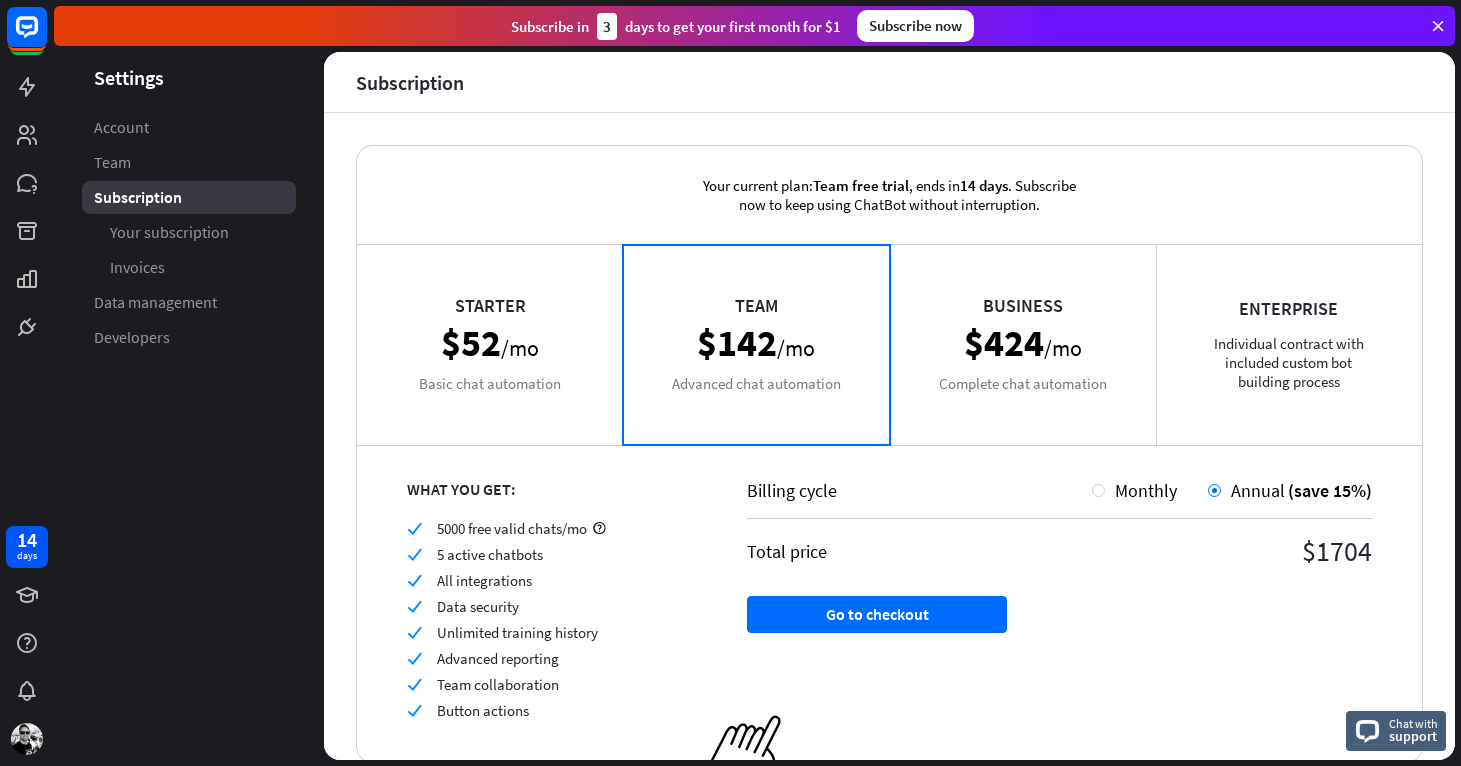 click on "Starter
$52   /mo
Basic chat automation" at bounding box center (490, 344) 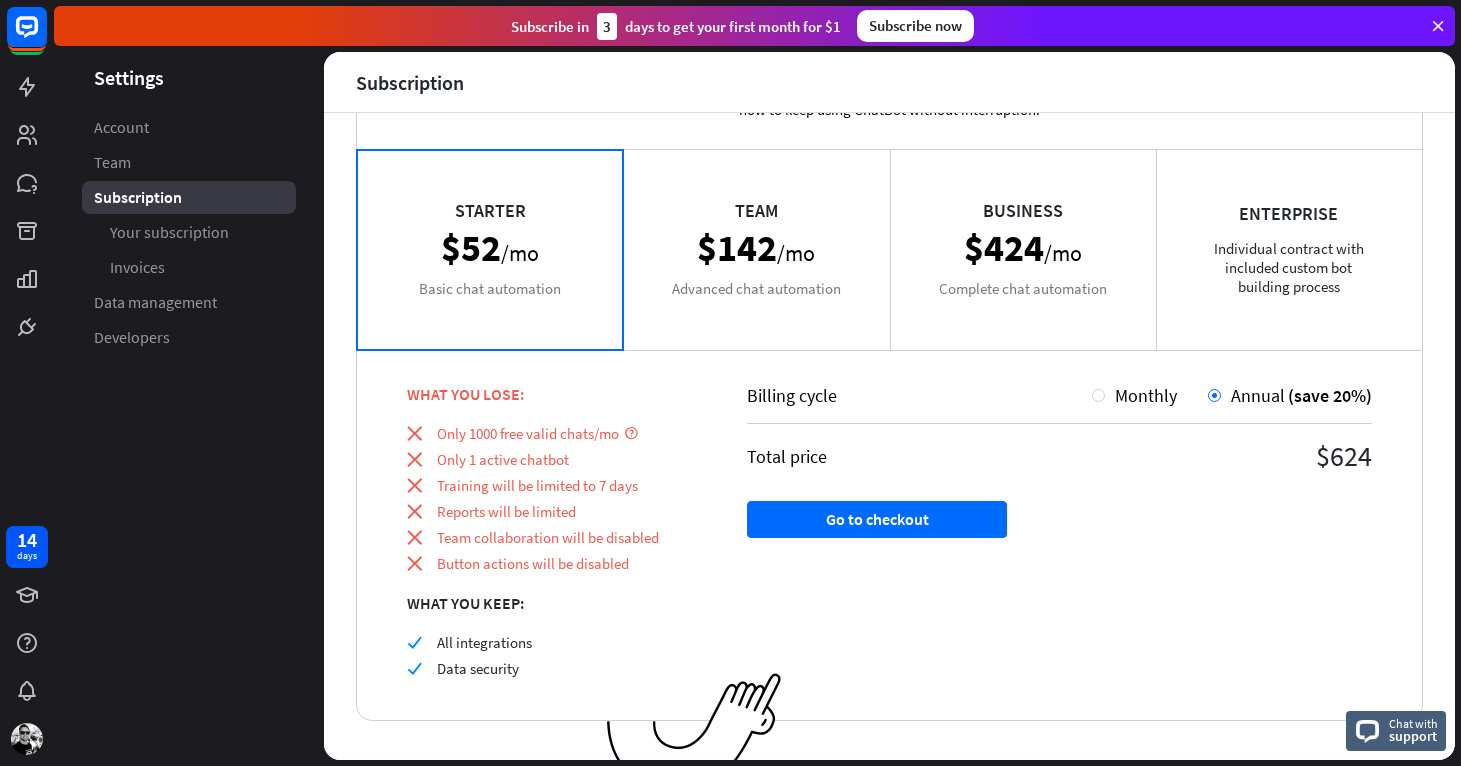 scroll, scrollTop: 127, scrollLeft: 0, axis: vertical 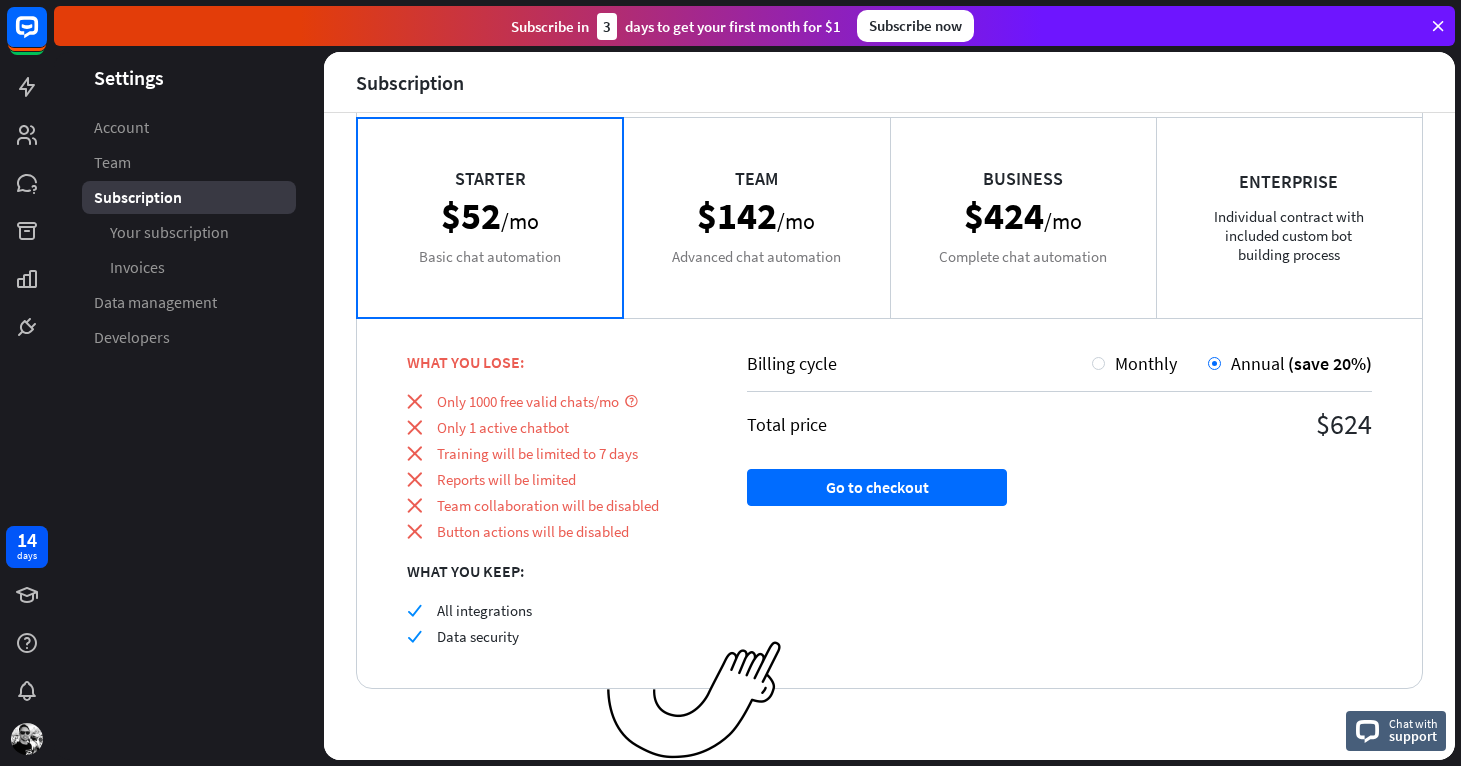 click on "Billing cycle     Monthly     Annual
(save
20%)" at bounding box center [1059, 372] 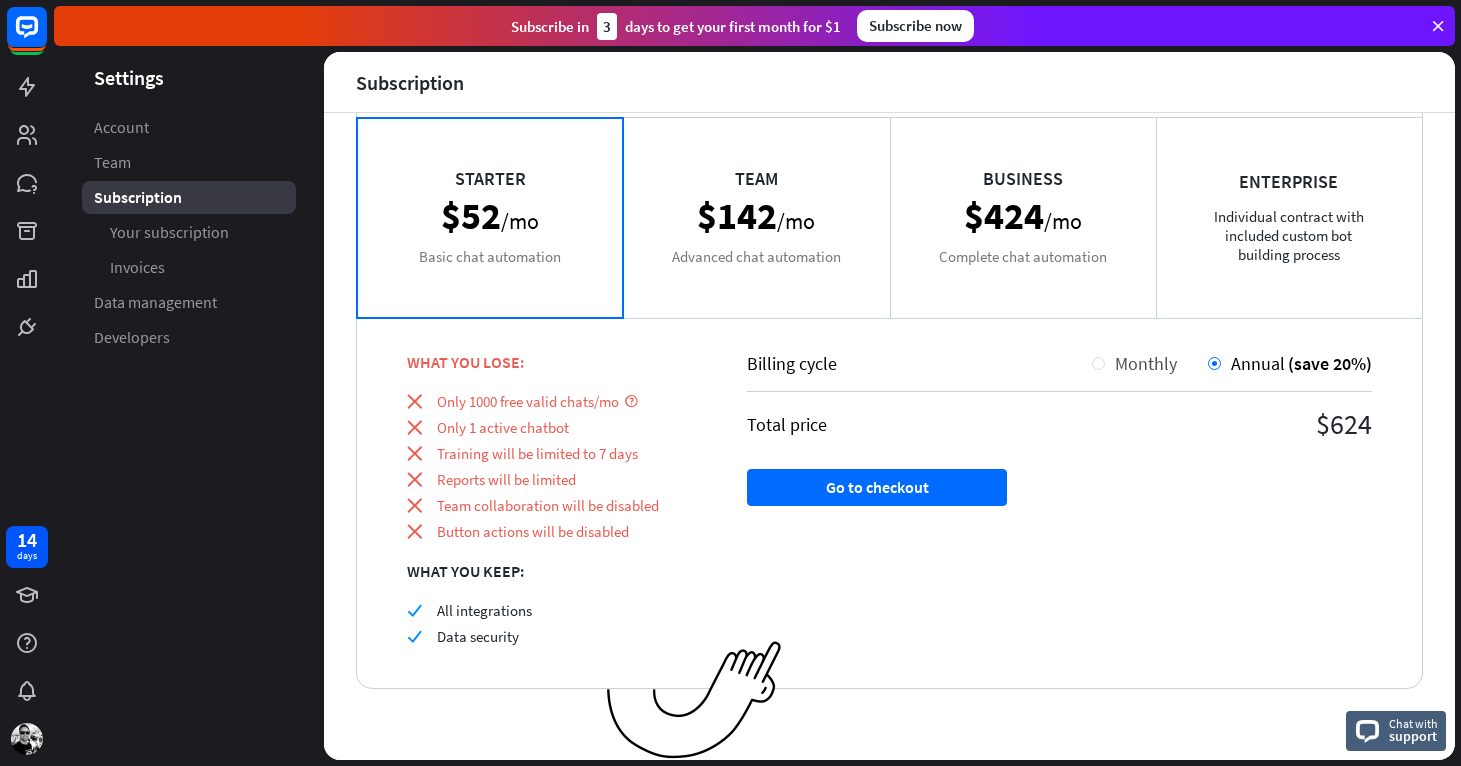 click on "Monthly" at bounding box center (1146, 363) 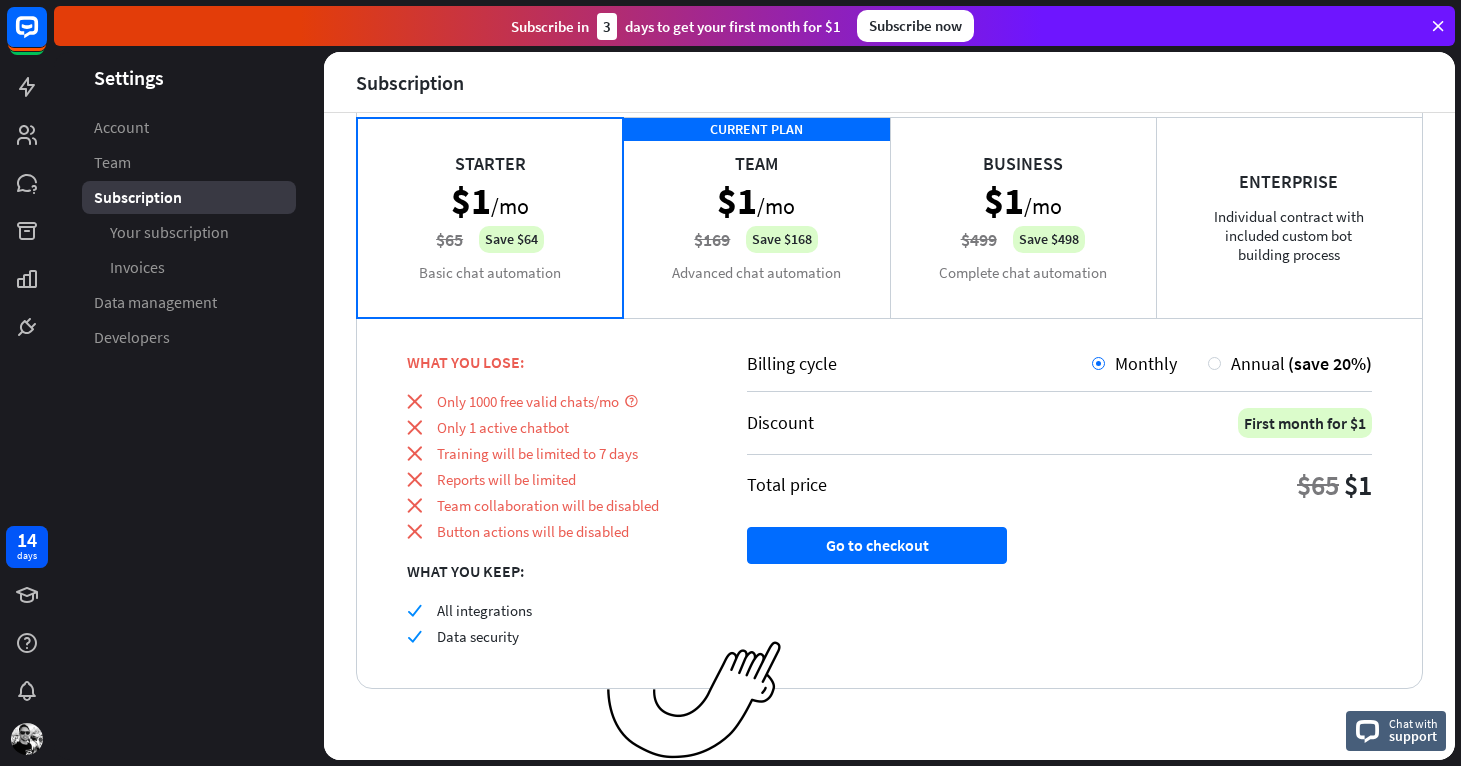 click on "Business
$1   /mo   $499   Save $498
Complete chat automation" at bounding box center [1023, 217] 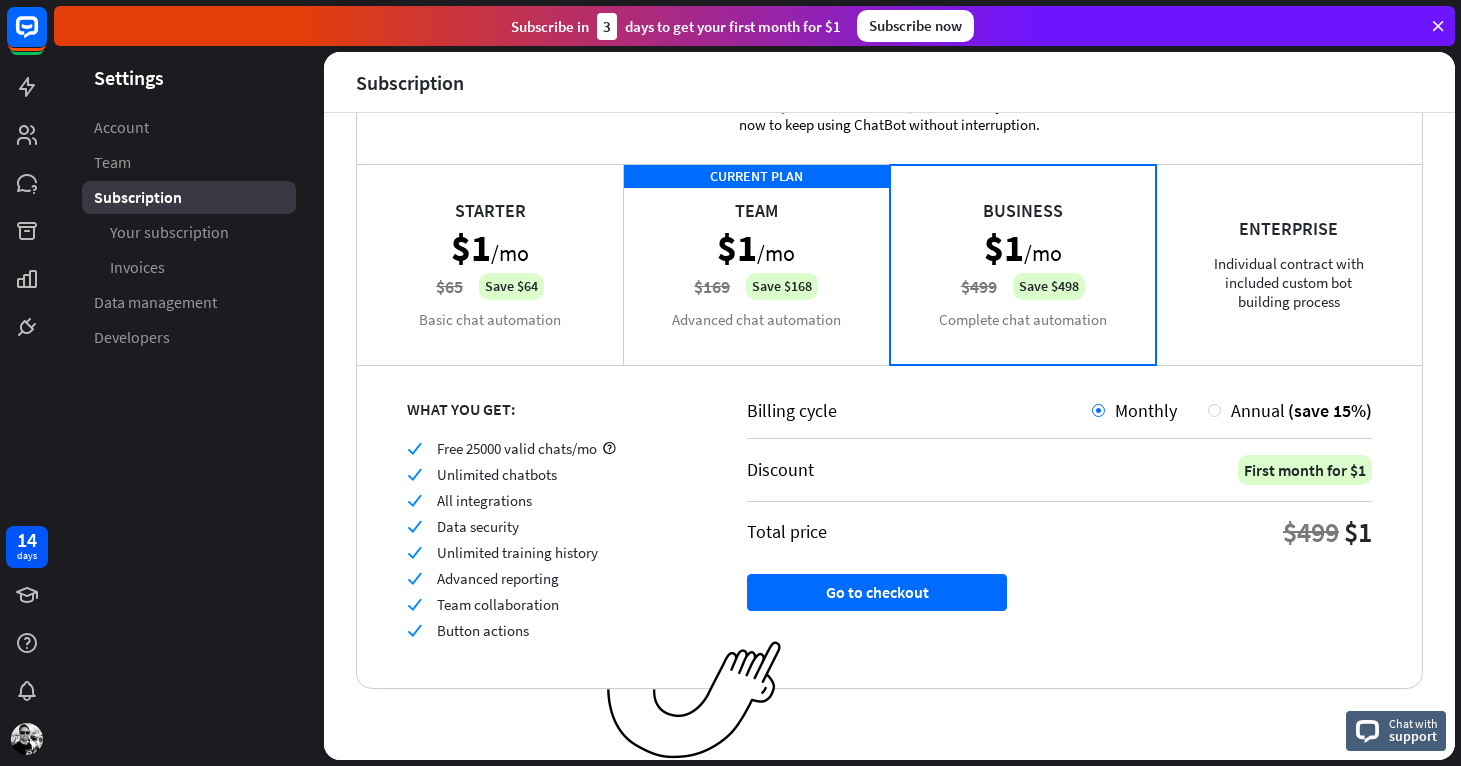 click on "CURRENT PLAN
Team
$1   /mo   $169   Save $168
Advanced chat automation" at bounding box center (756, 264) 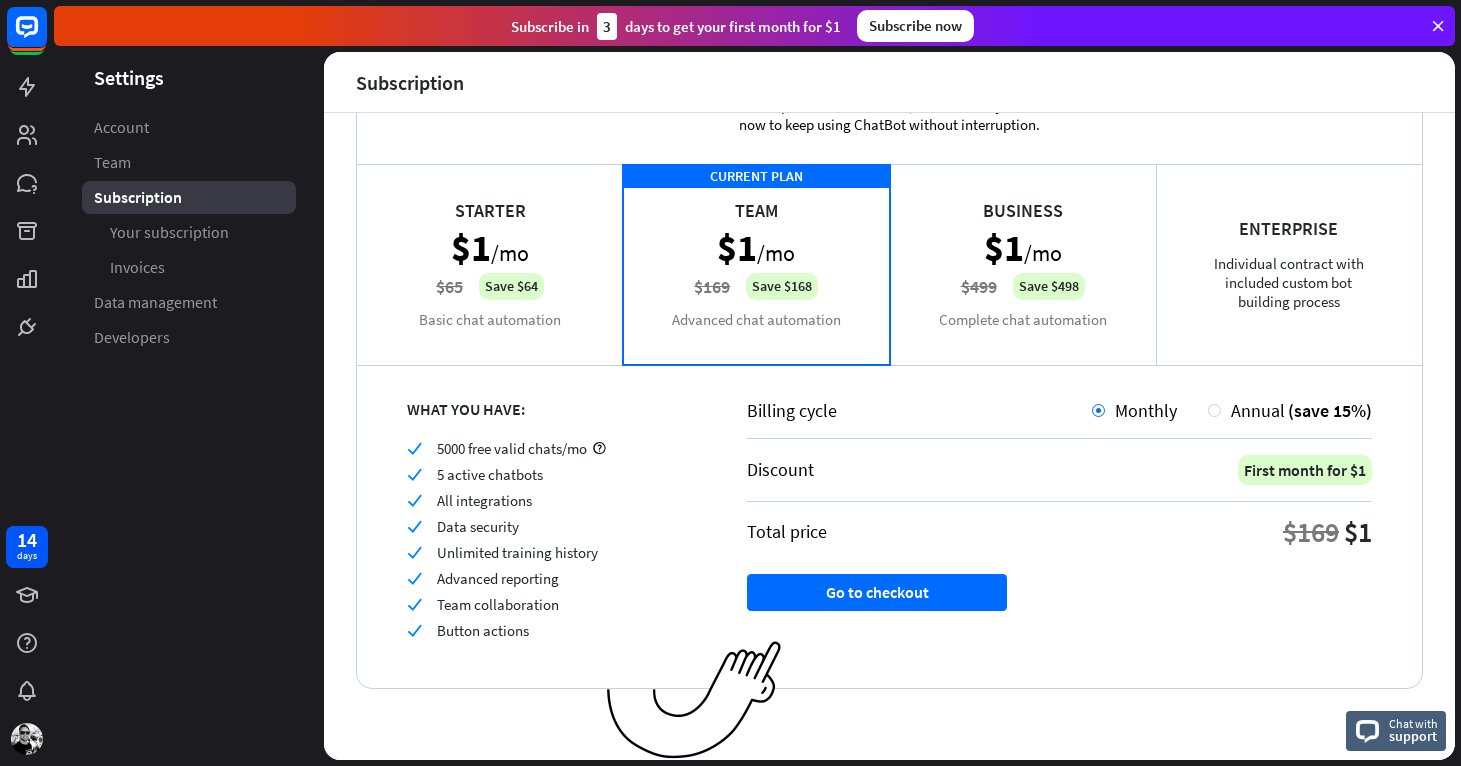 click on "Business
$1   /mo   $499   Save $498
Complete chat automation" at bounding box center (1023, 264) 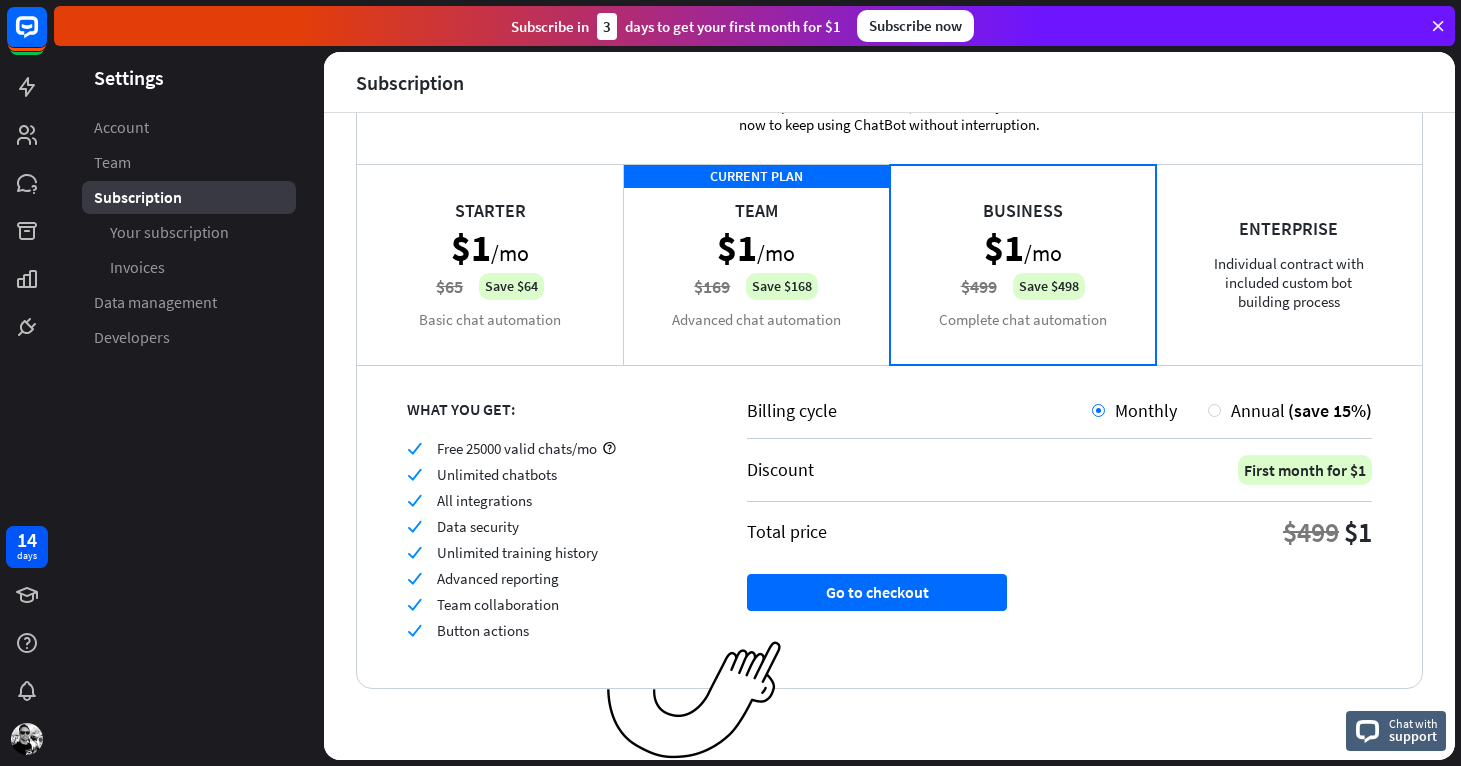 click on "CURRENT PLAN
Team
$1   /mo   $169   Save $168
Advanced chat automation" at bounding box center (756, 264) 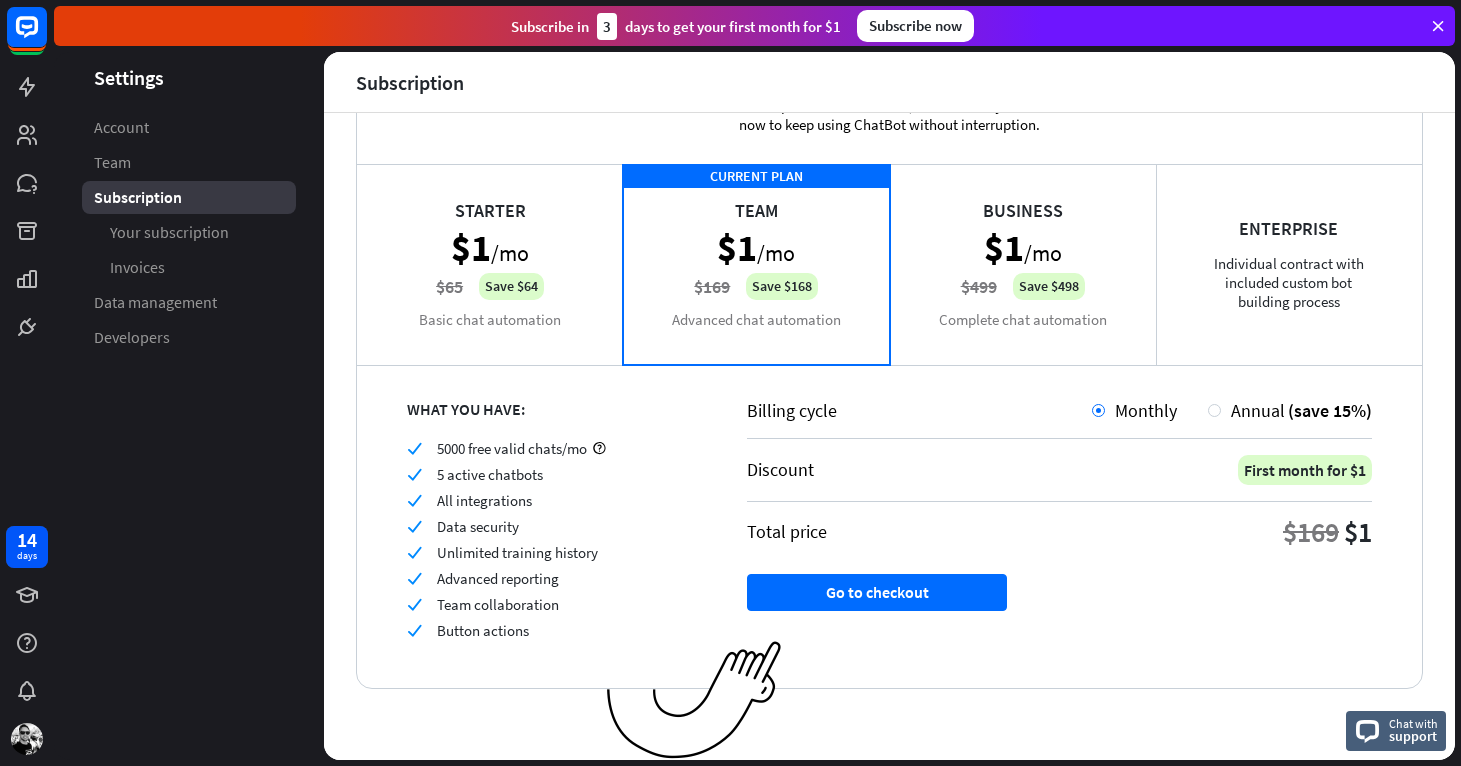 click on "Business
$1   /mo   $499   Save $498
Complete chat automation" at bounding box center [1023, 264] 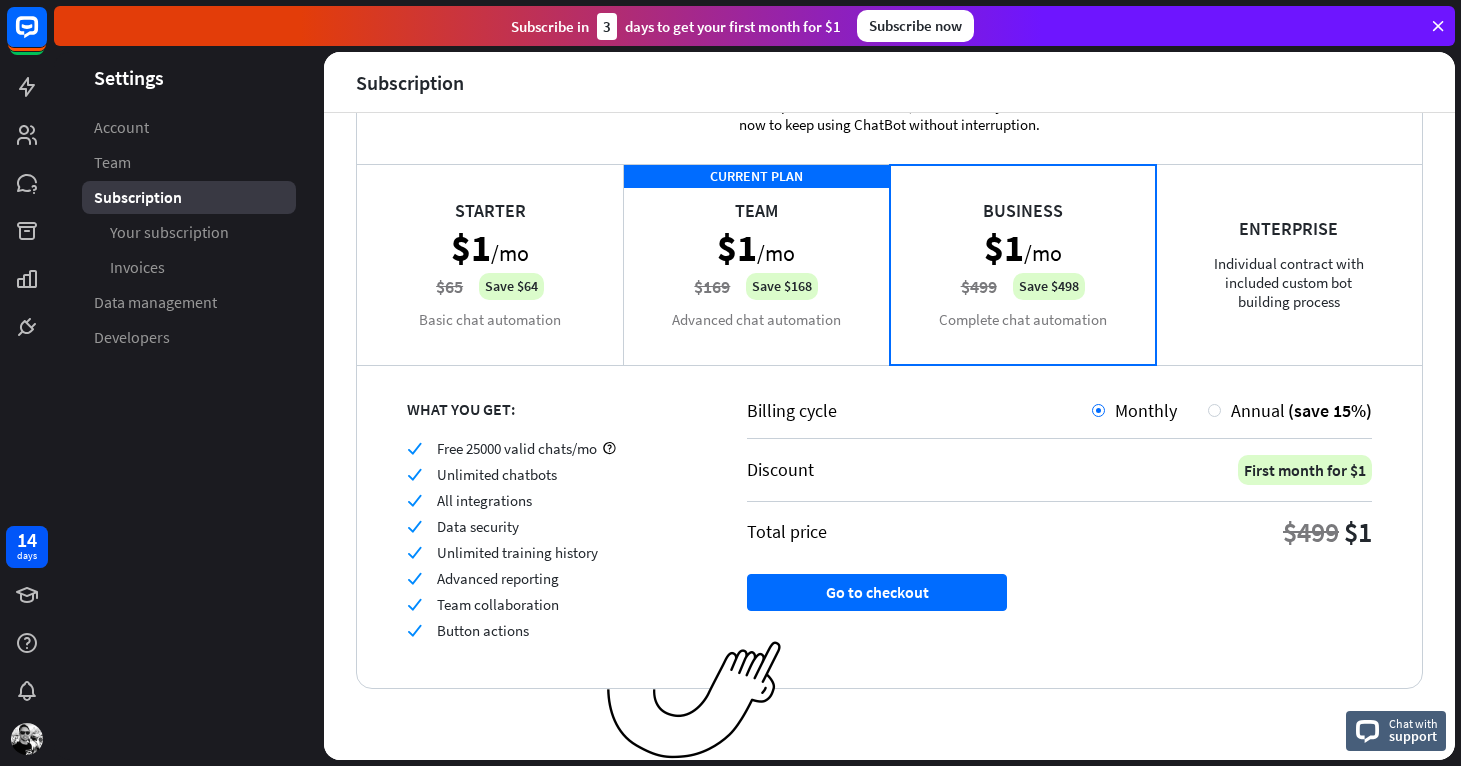 click on "CURRENT PLAN
Team
$1   /mo   $169   Save $168
Advanced chat automation" at bounding box center (756, 264) 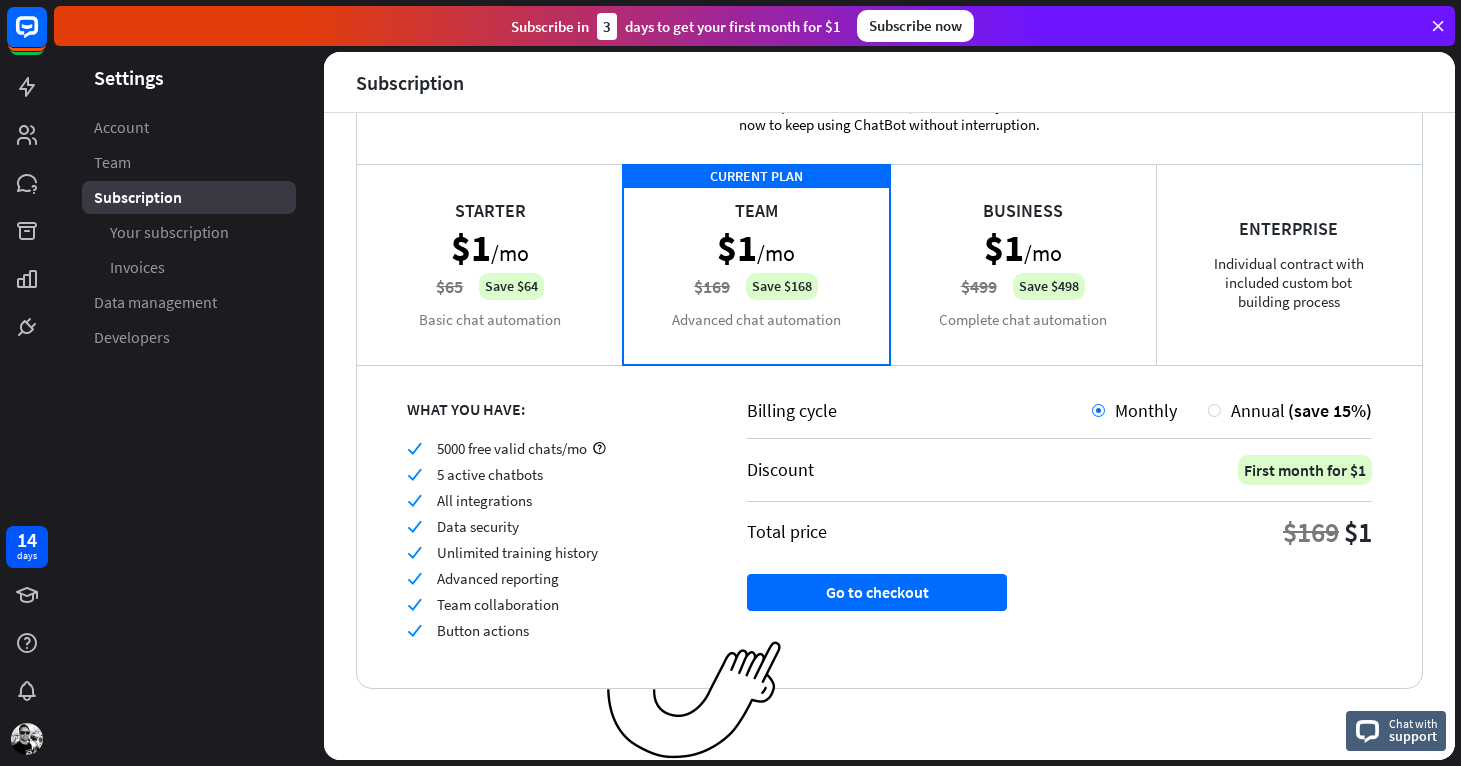 click on "CURRENT PLAN
Team
$1   /mo   $169   Save $168
Advanced chat automation" at bounding box center [756, 264] 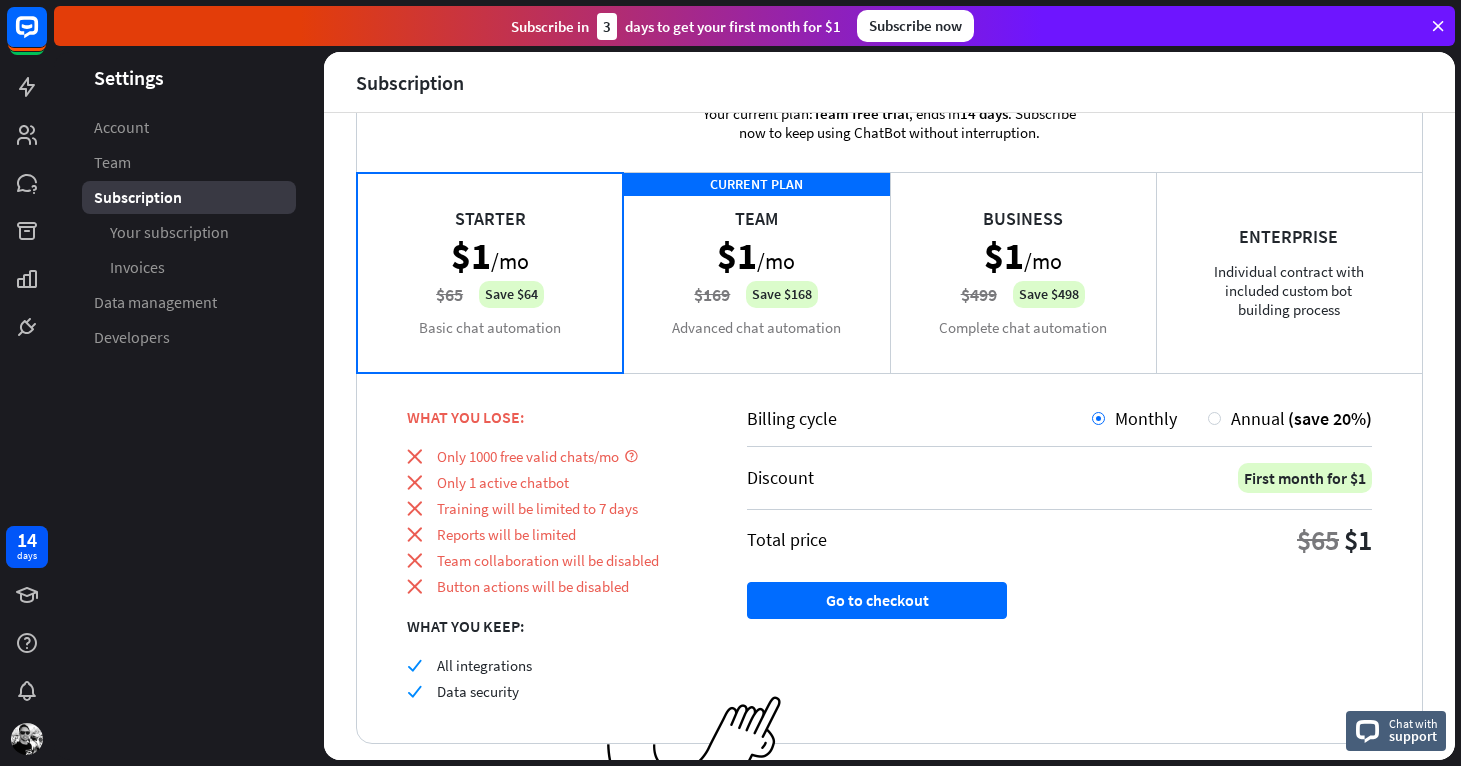 scroll, scrollTop: 0, scrollLeft: 0, axis: both 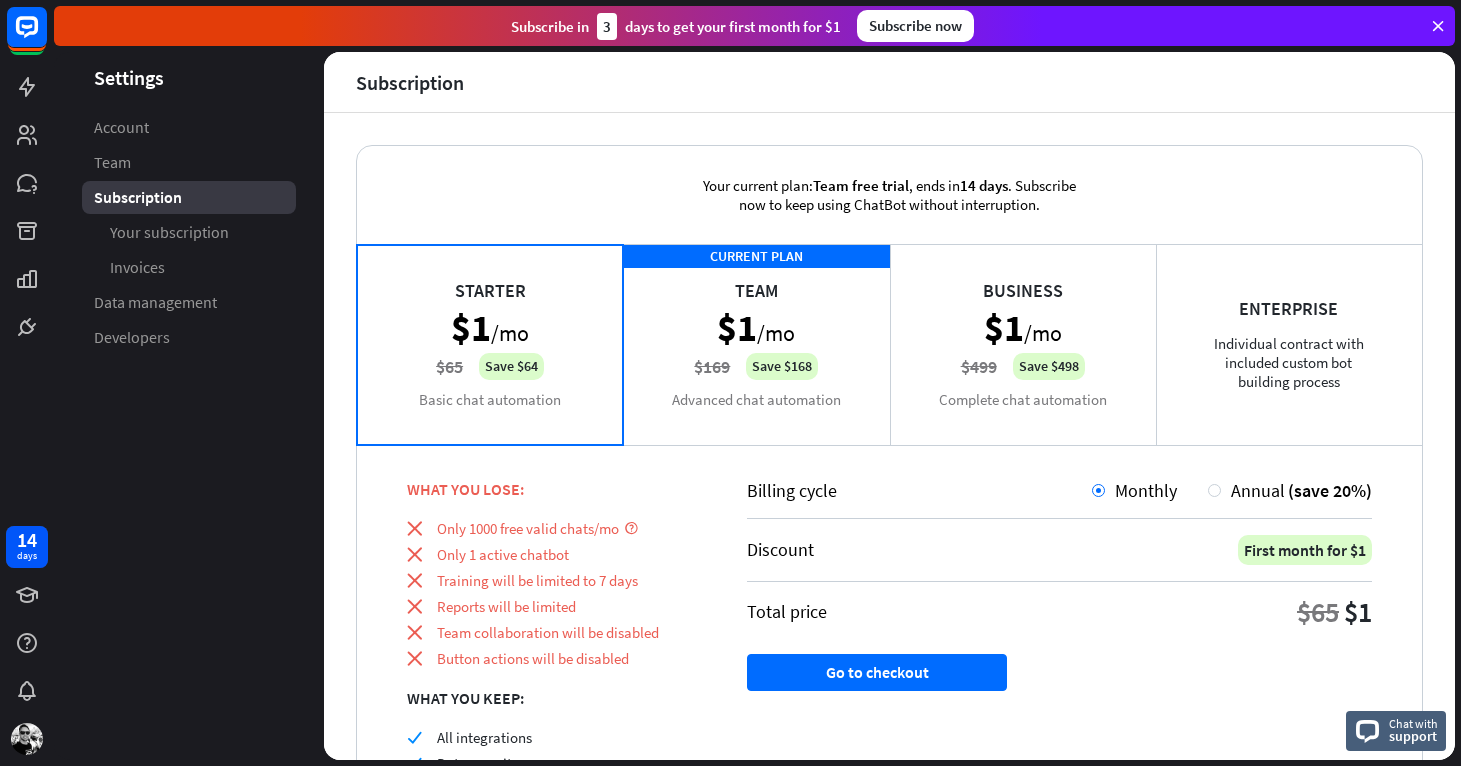 click at bounding box center [1438, 26] 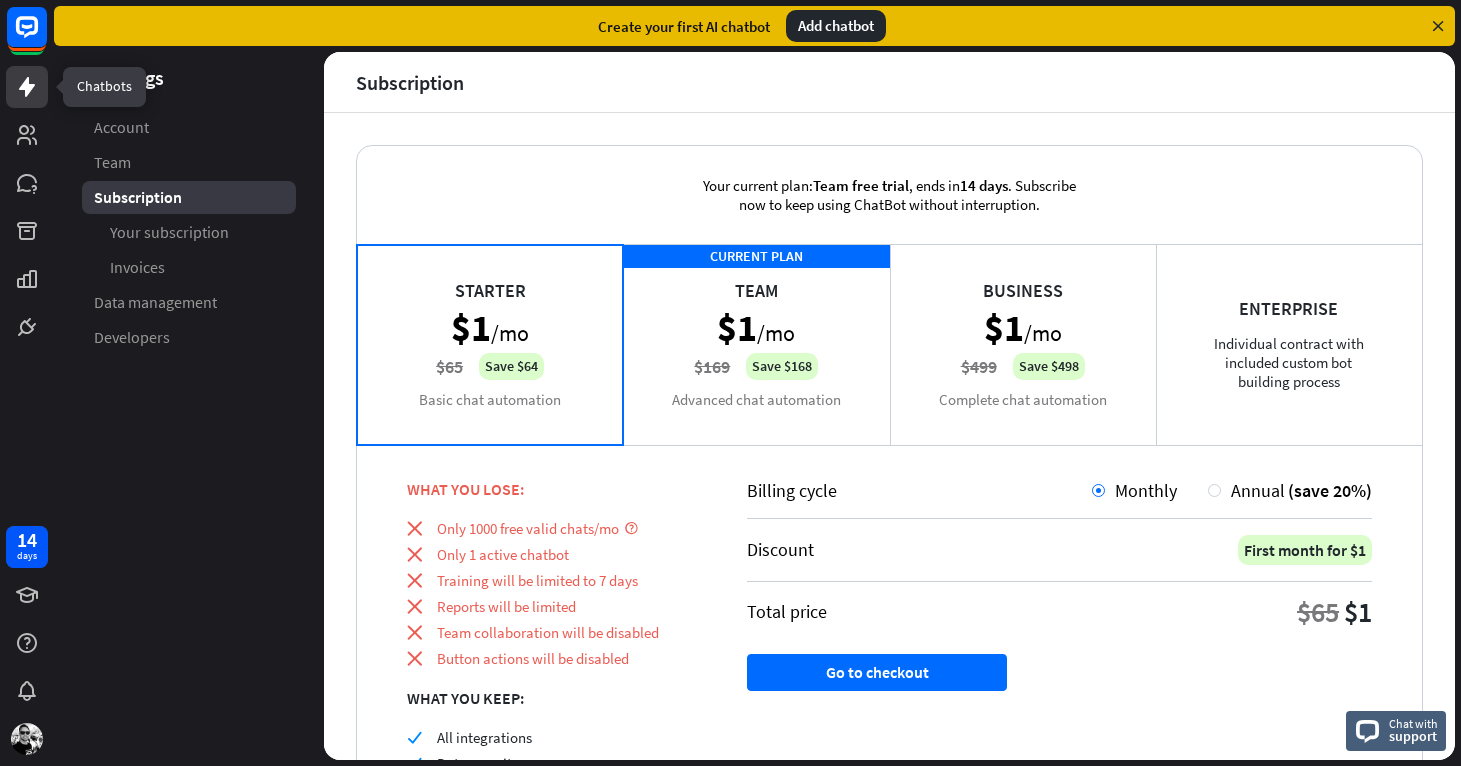 click 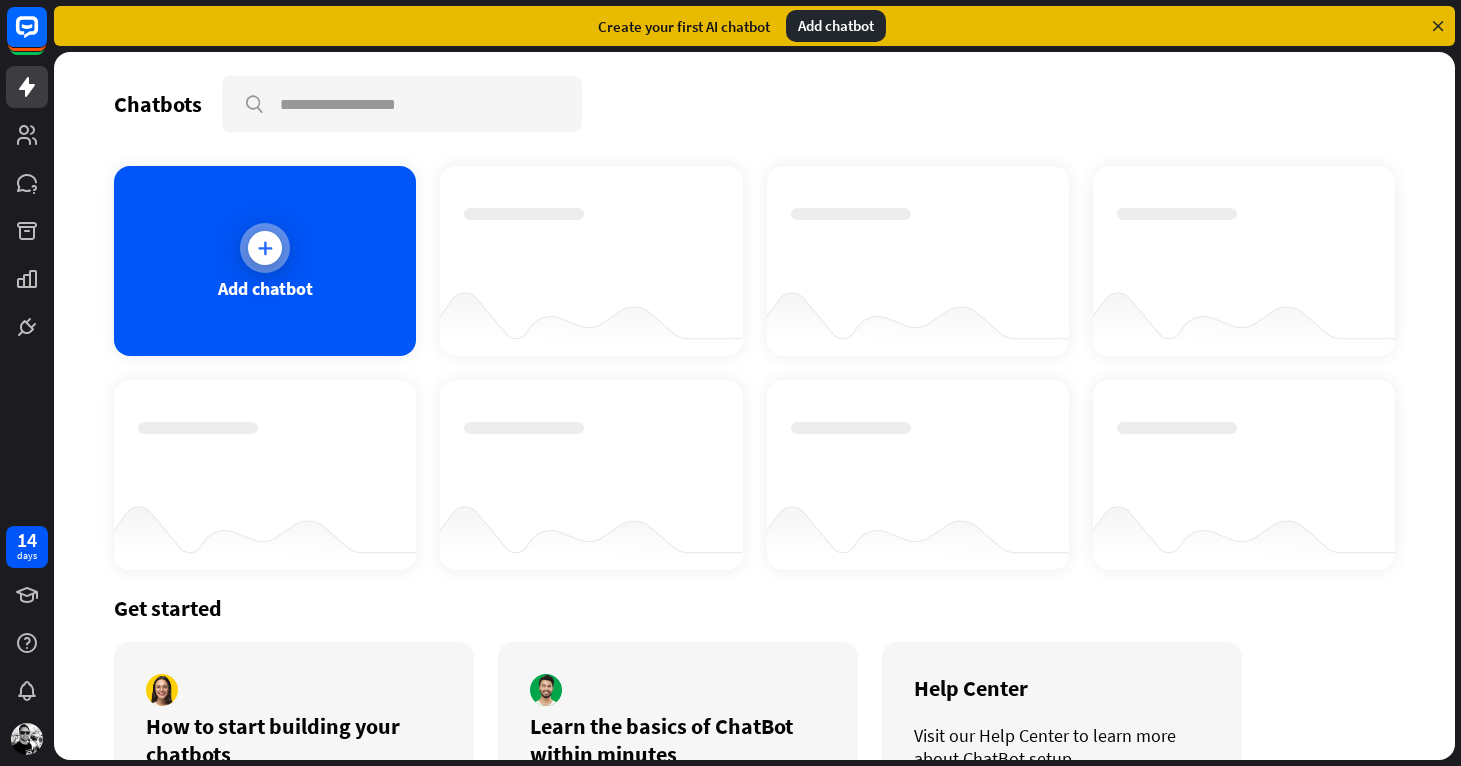 click at bounding box center [265, 248] 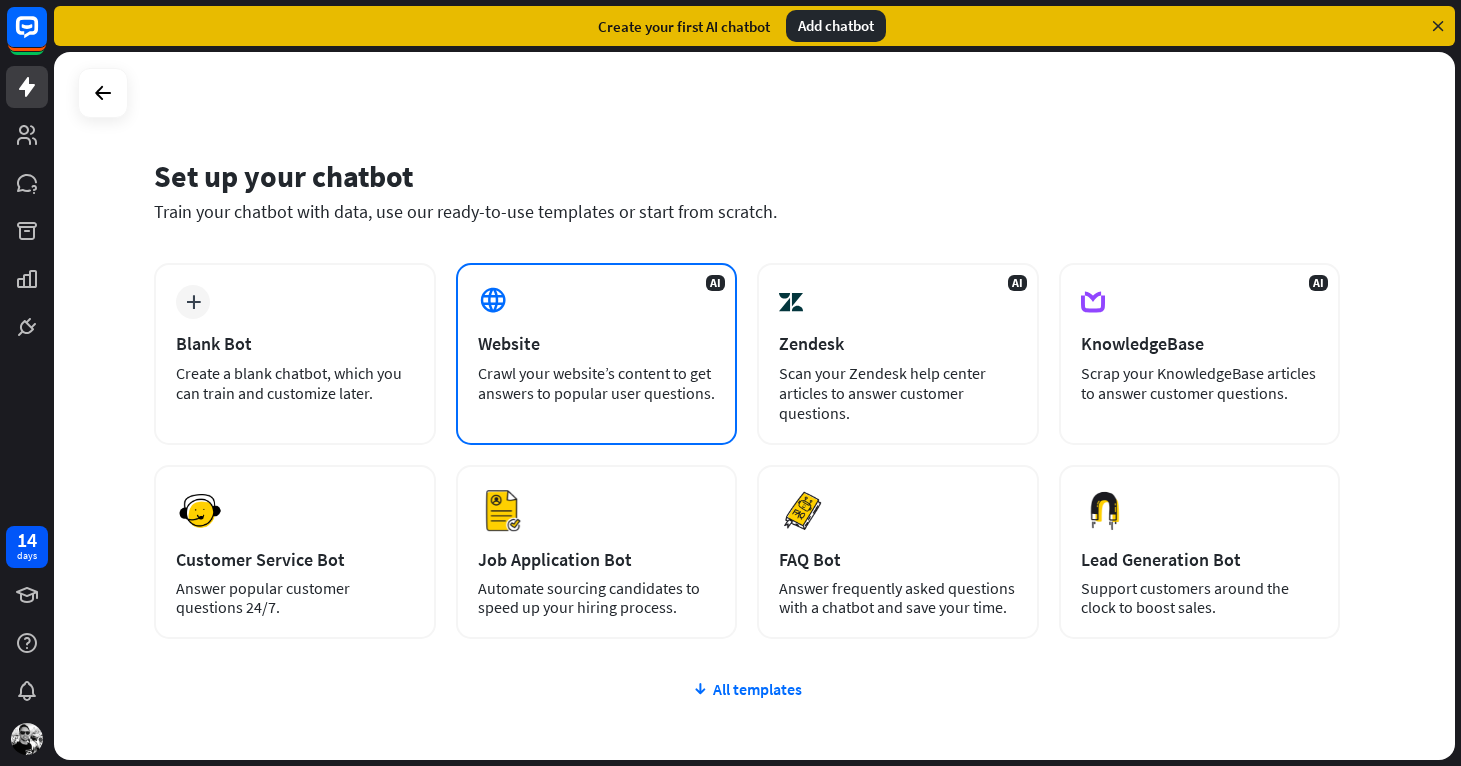 click on "Crawl your website’s content to get answers to
popular user questions." at bounding box center (597, 383) 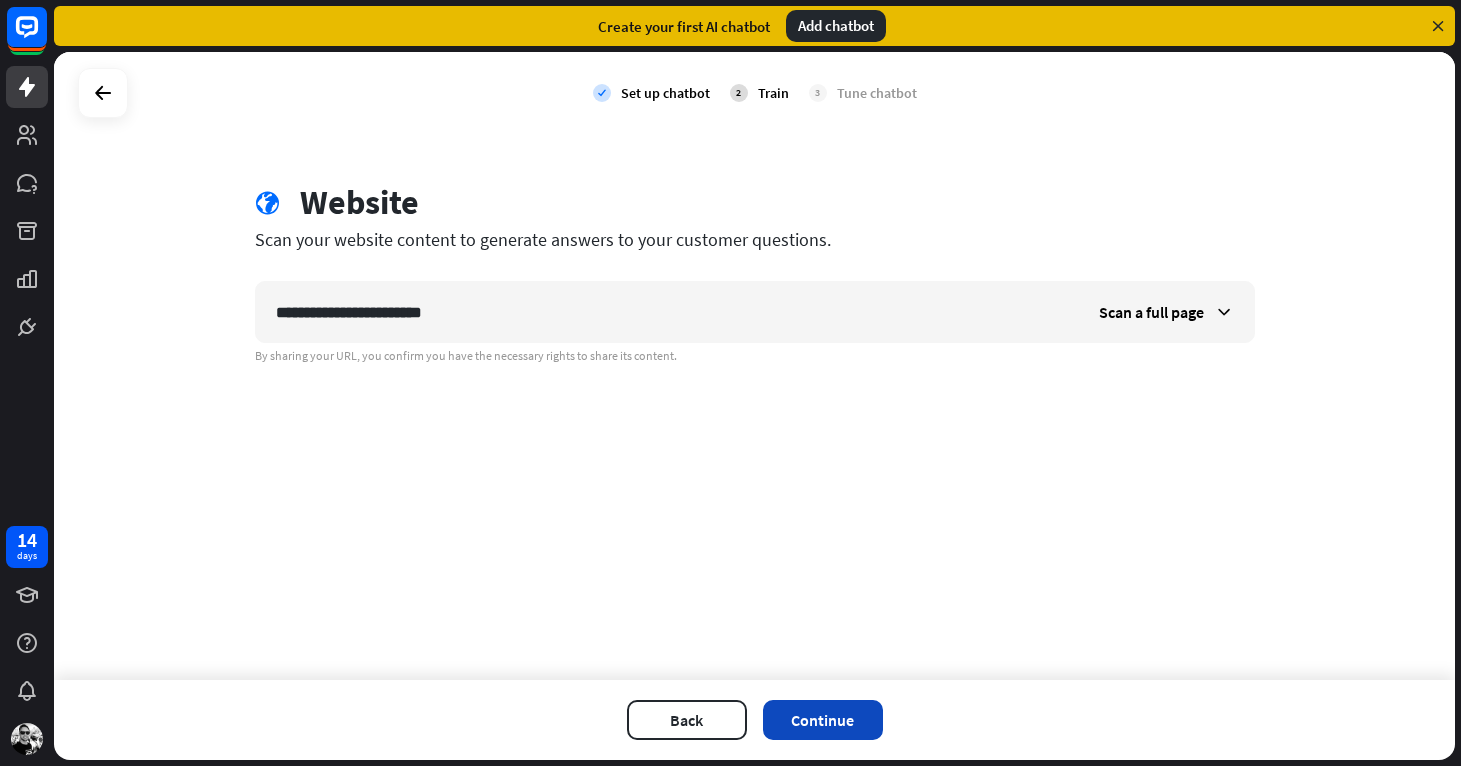 type on "**********" 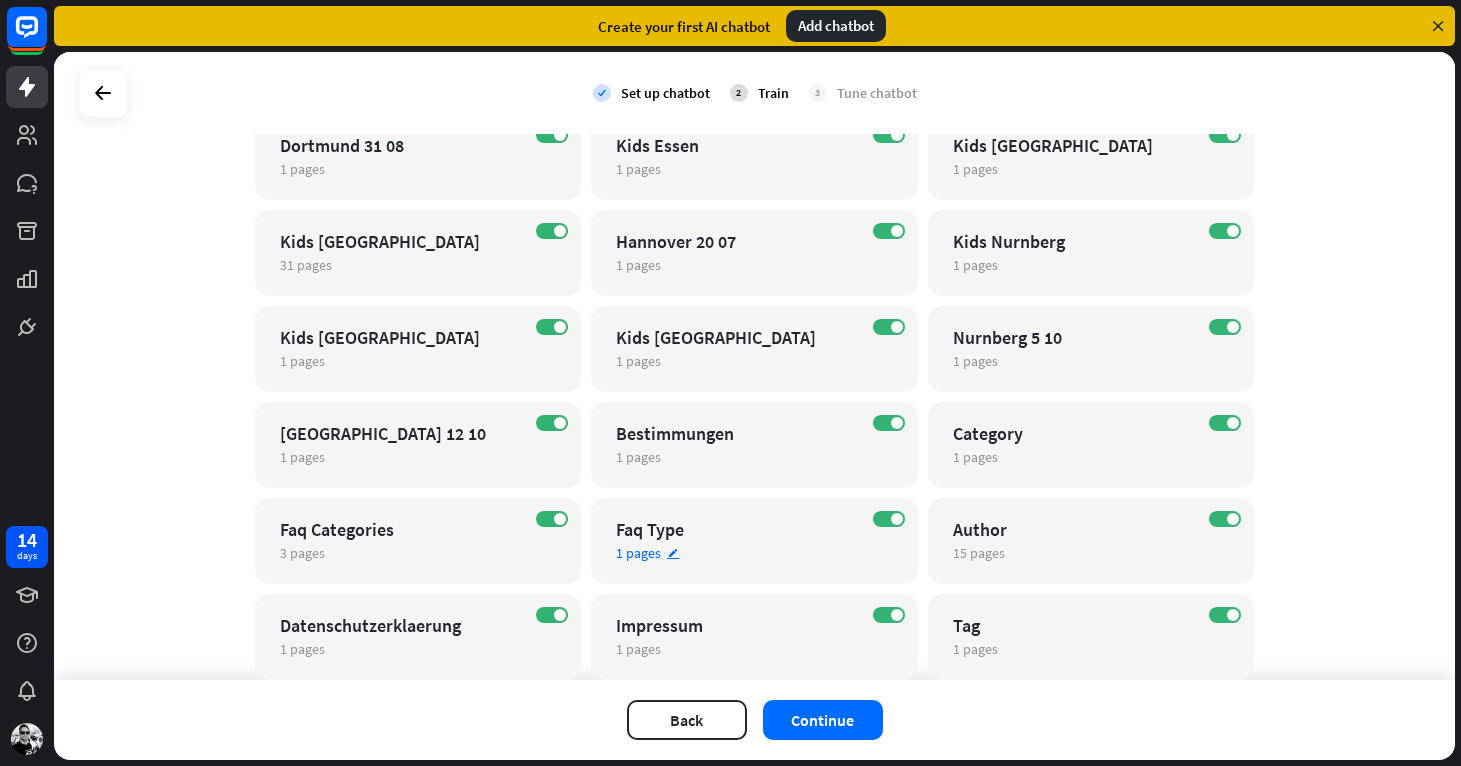 scroll, scrollTop: 1128, scrollLeft: 0, axis: vertical 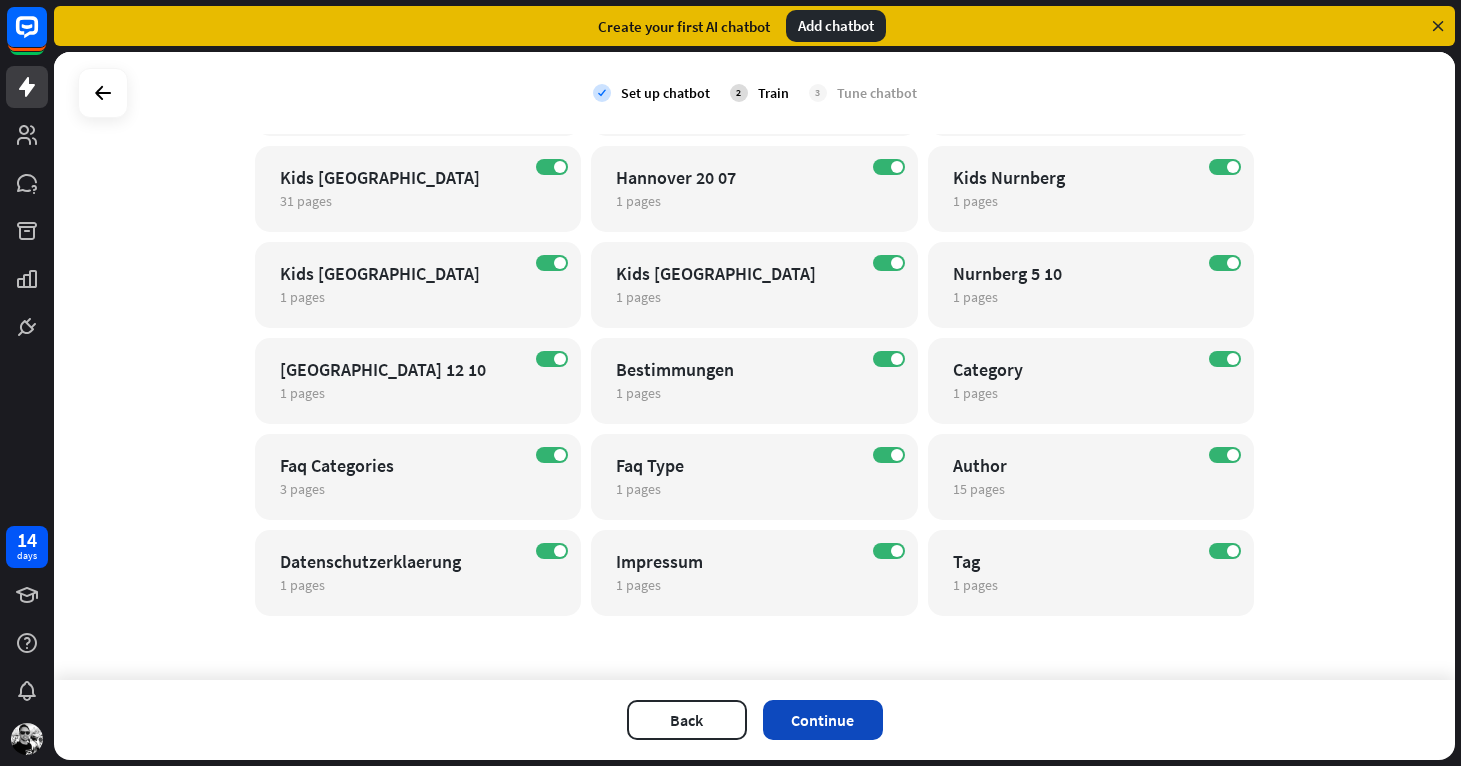 click on "Continue" at bounding box center [823, 720] 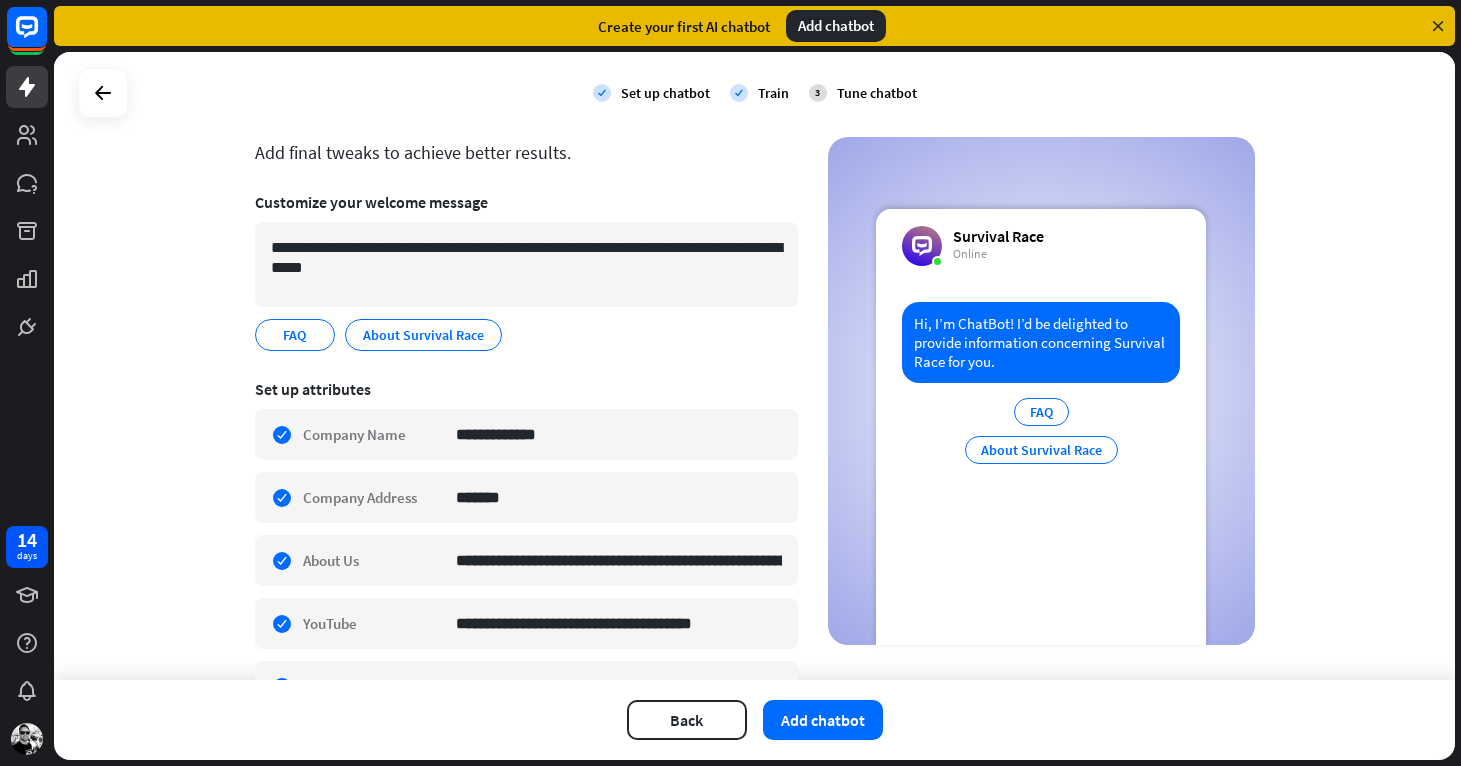 scroll, scrollTop: 0, scrollLeft: 0, axis: both 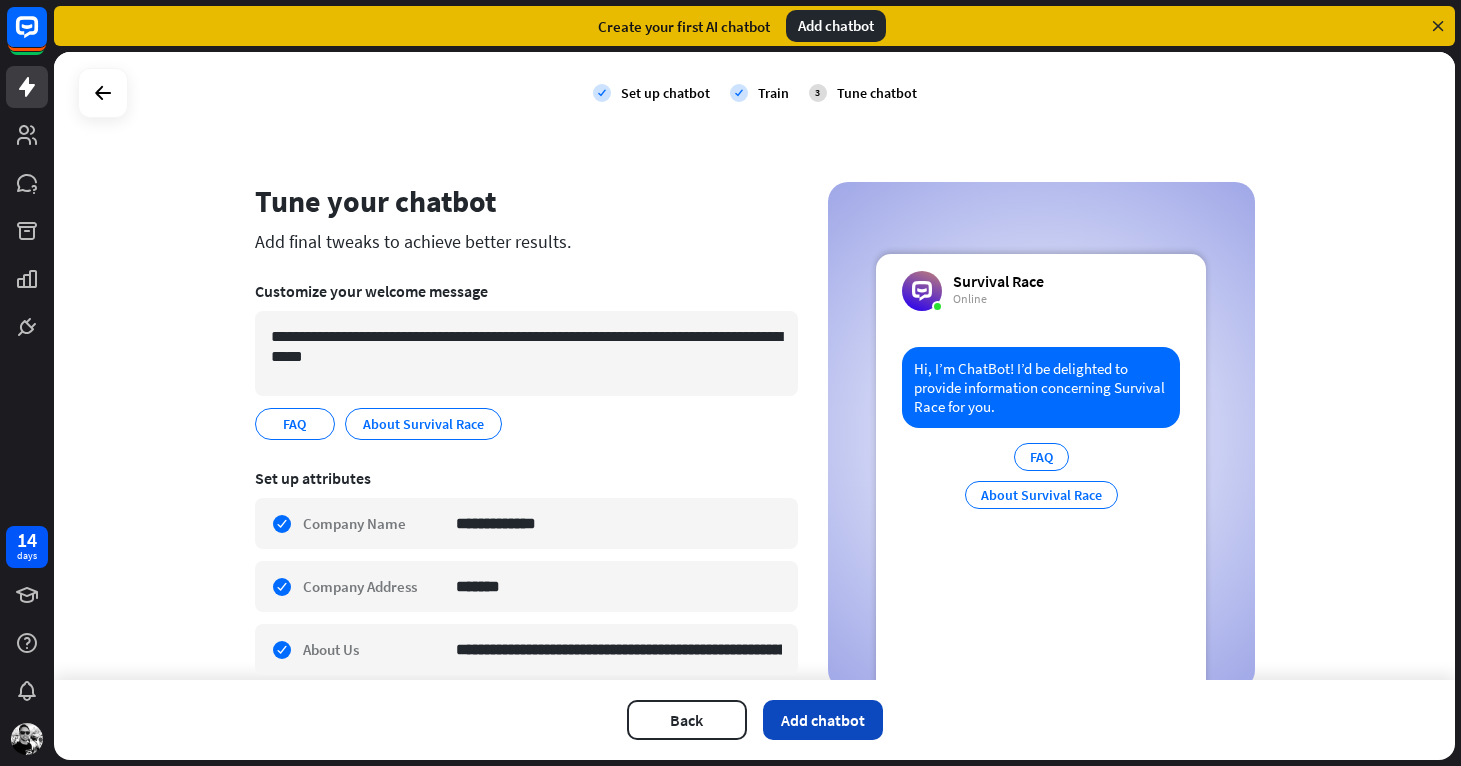 click on "Add chatbot" at bounding box center [823, 720] 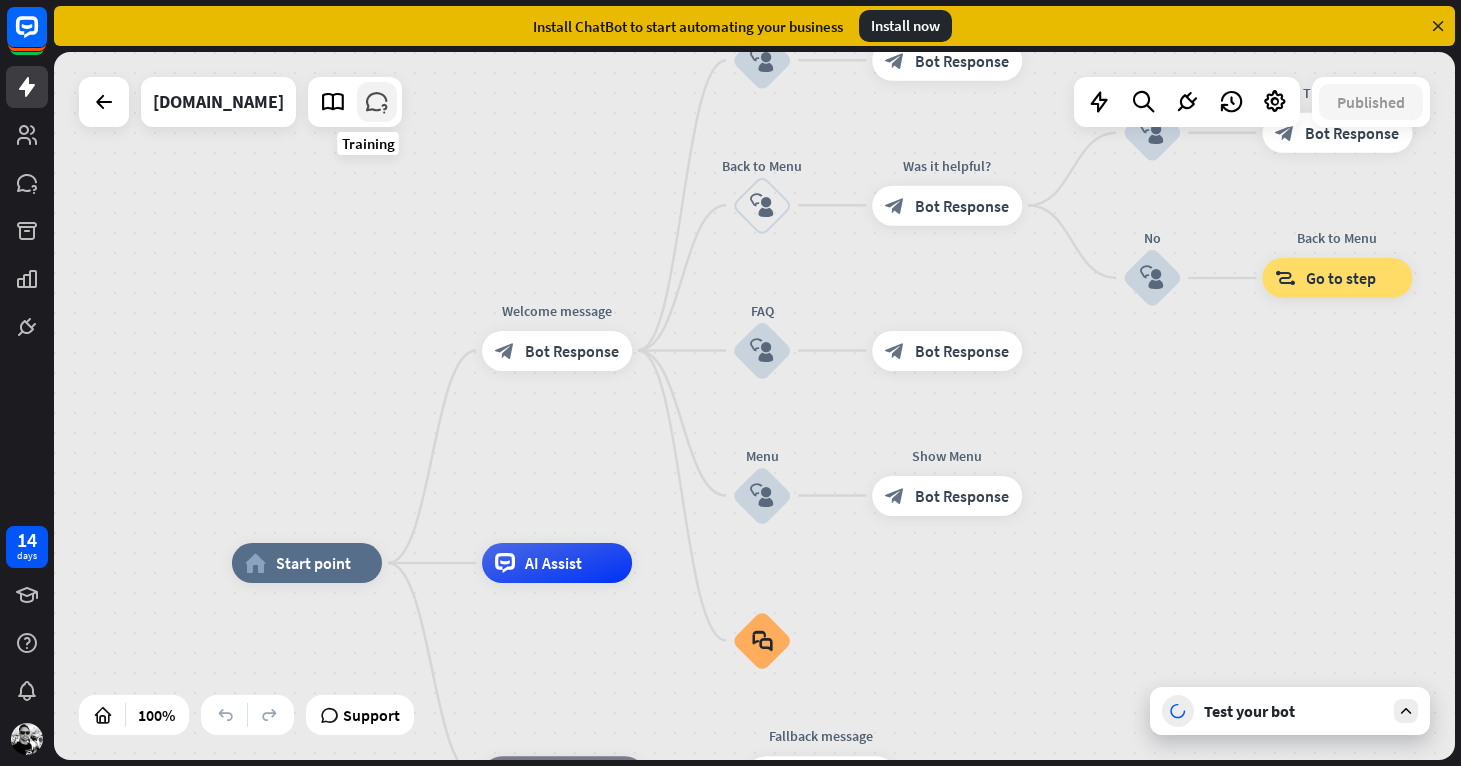click at bounding box center [377, 102] 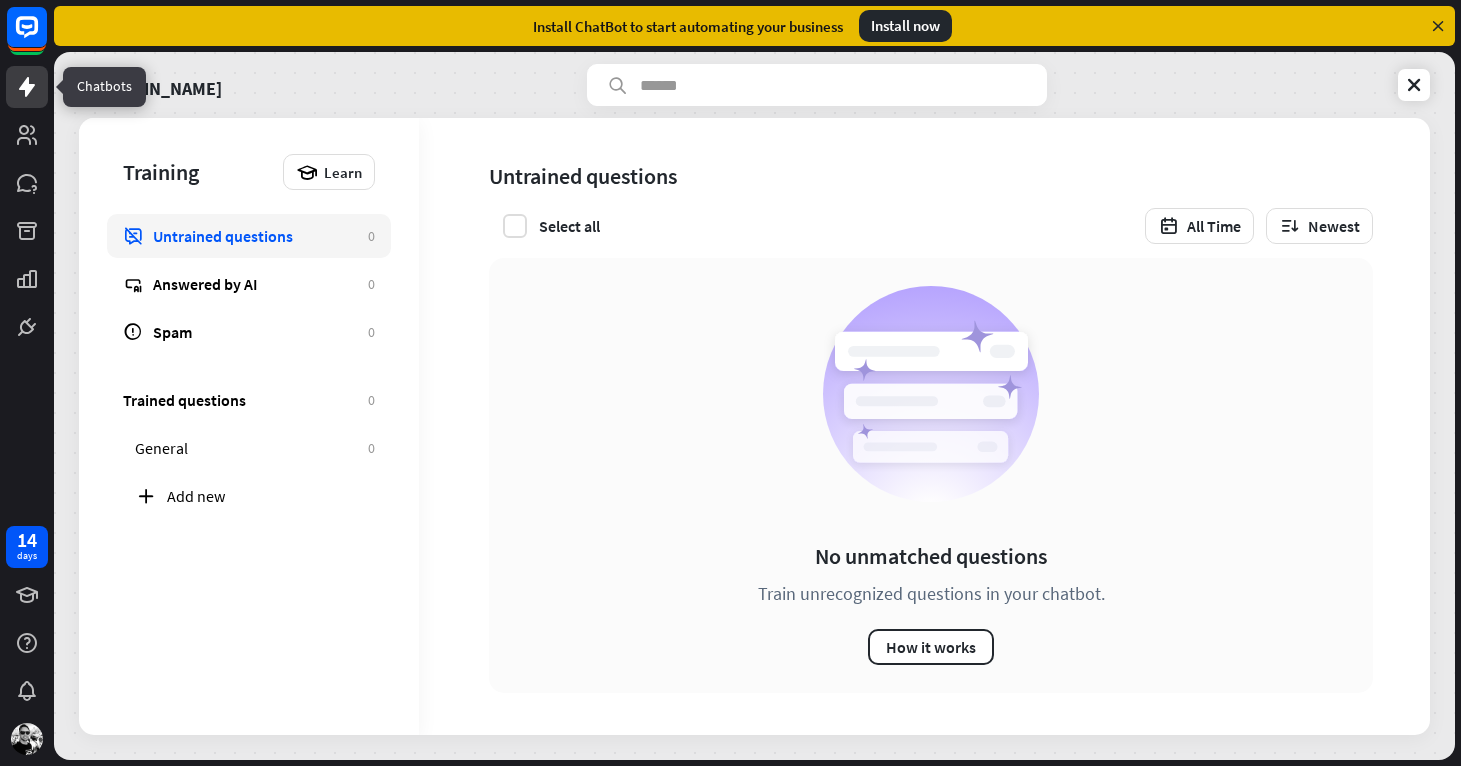 click at bounding box center (27, 87) 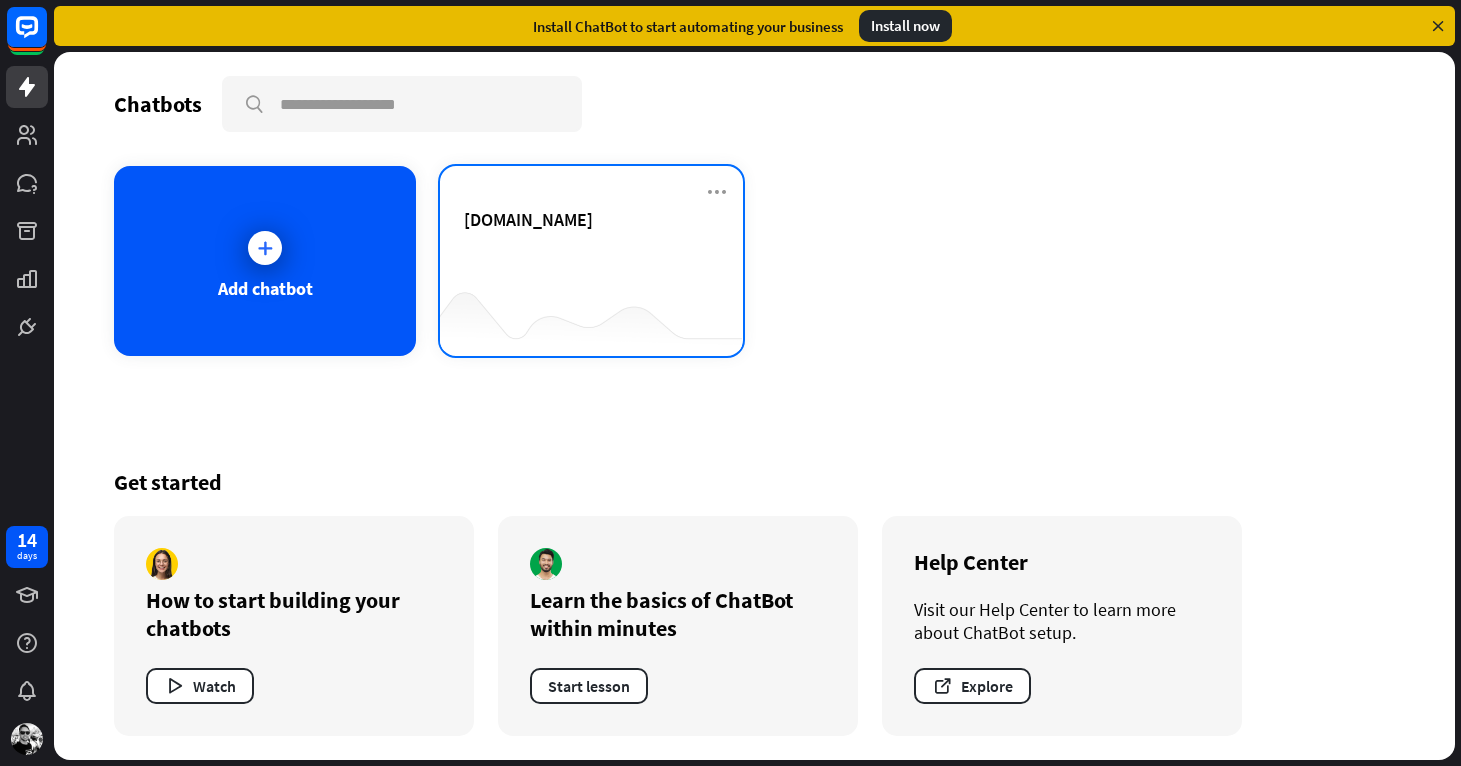 click on "[DOMAIN_NAME]" at bounding box center (591, 243) 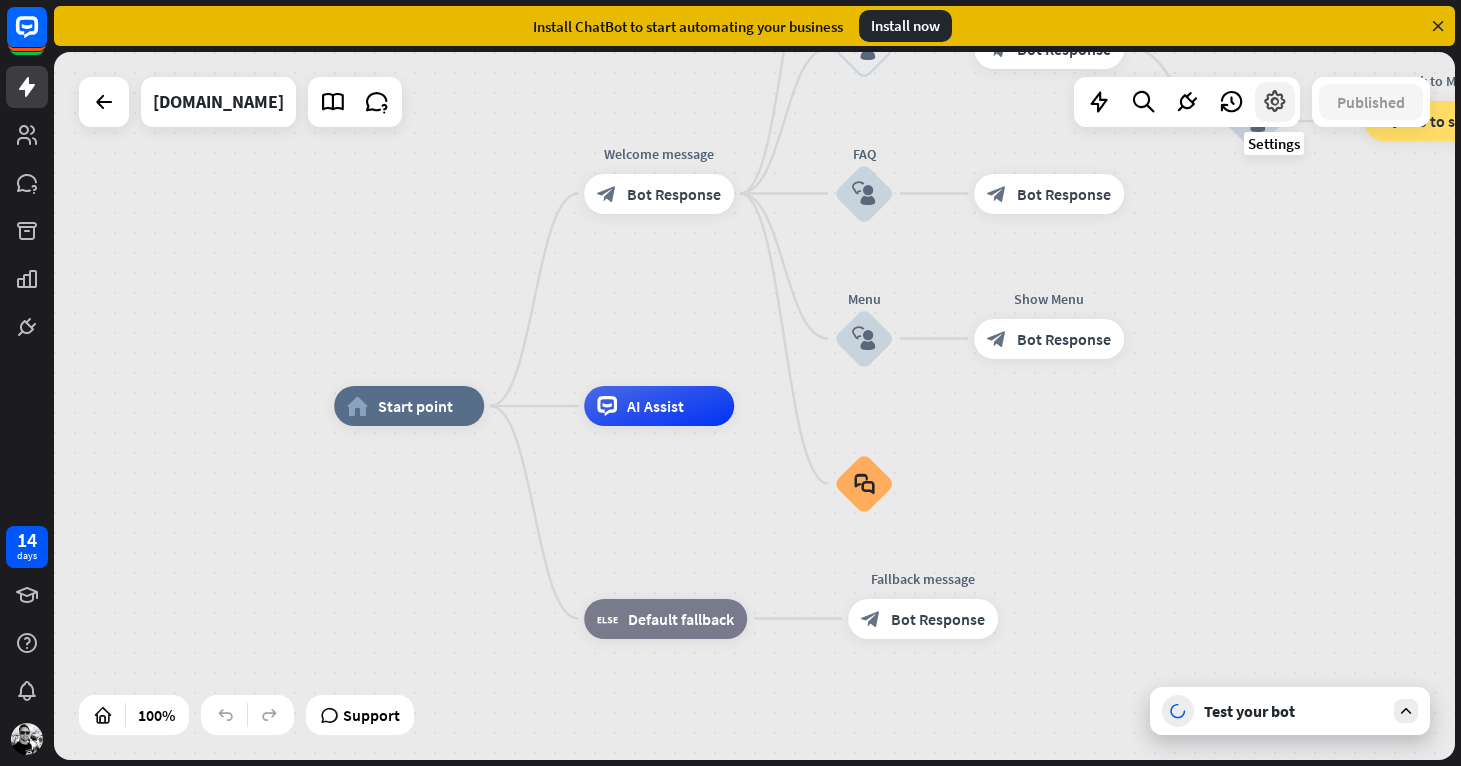 click at bounding box center (1275, 102) 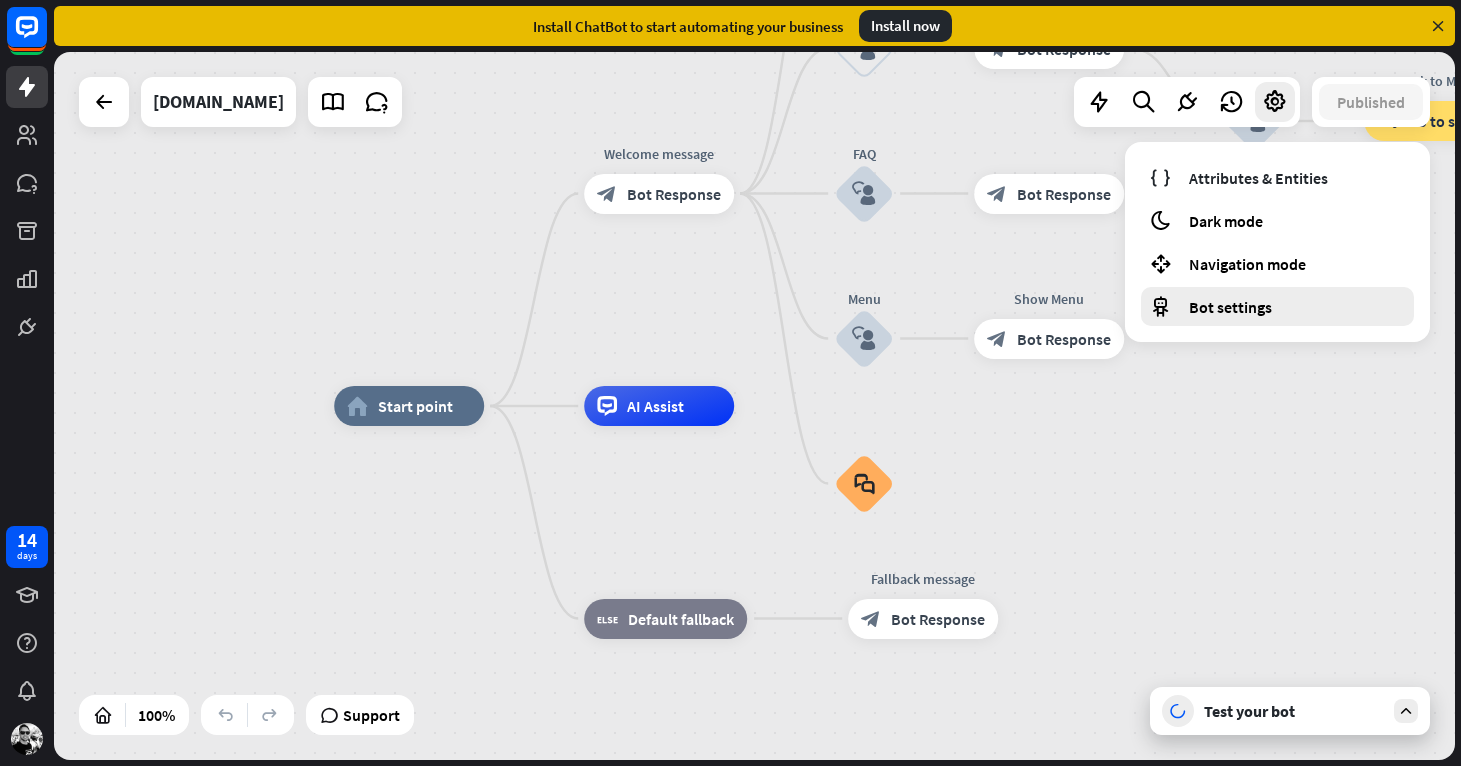 click on "Bot settings" at bounding box center [1230, 307] 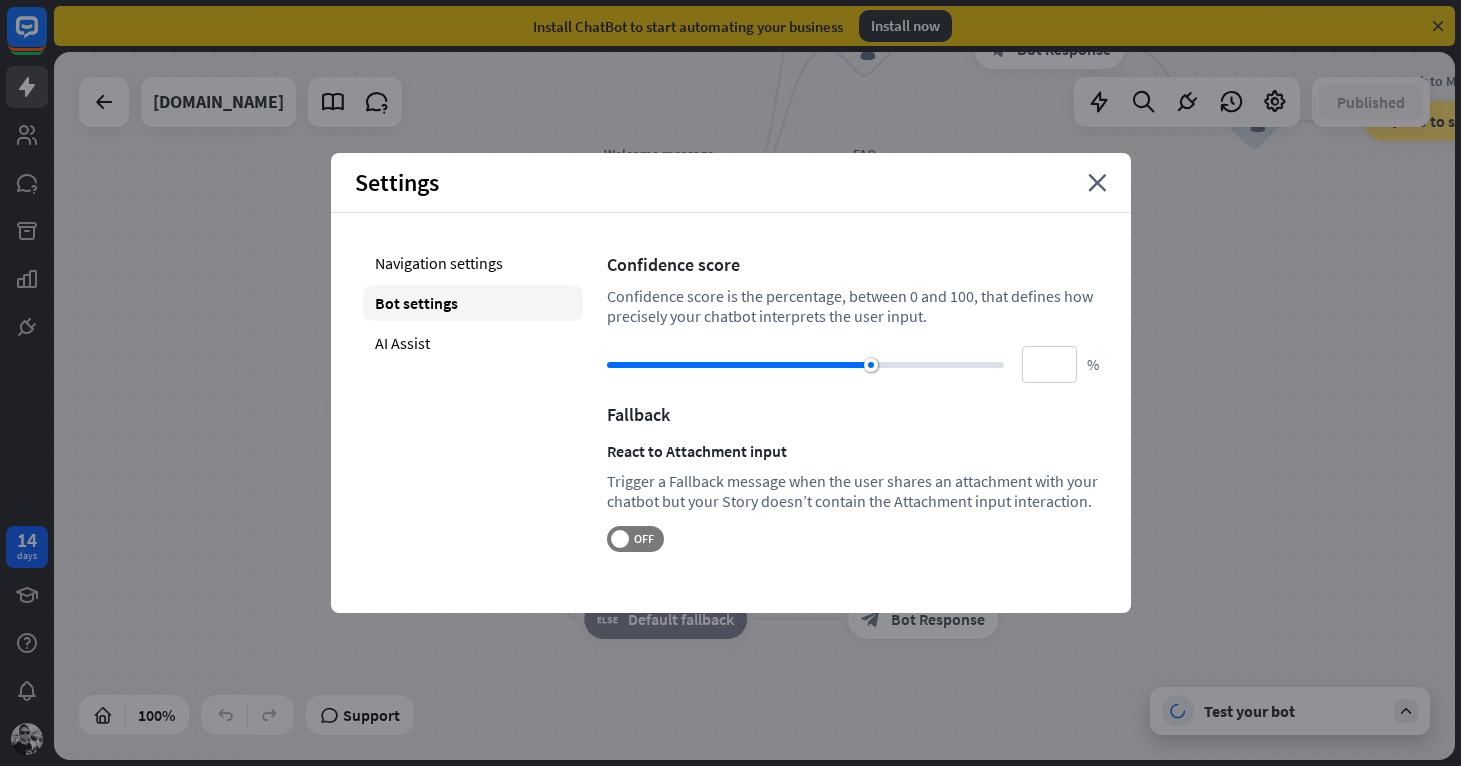 click on "Settings
close" at bounding box center [731, 183] 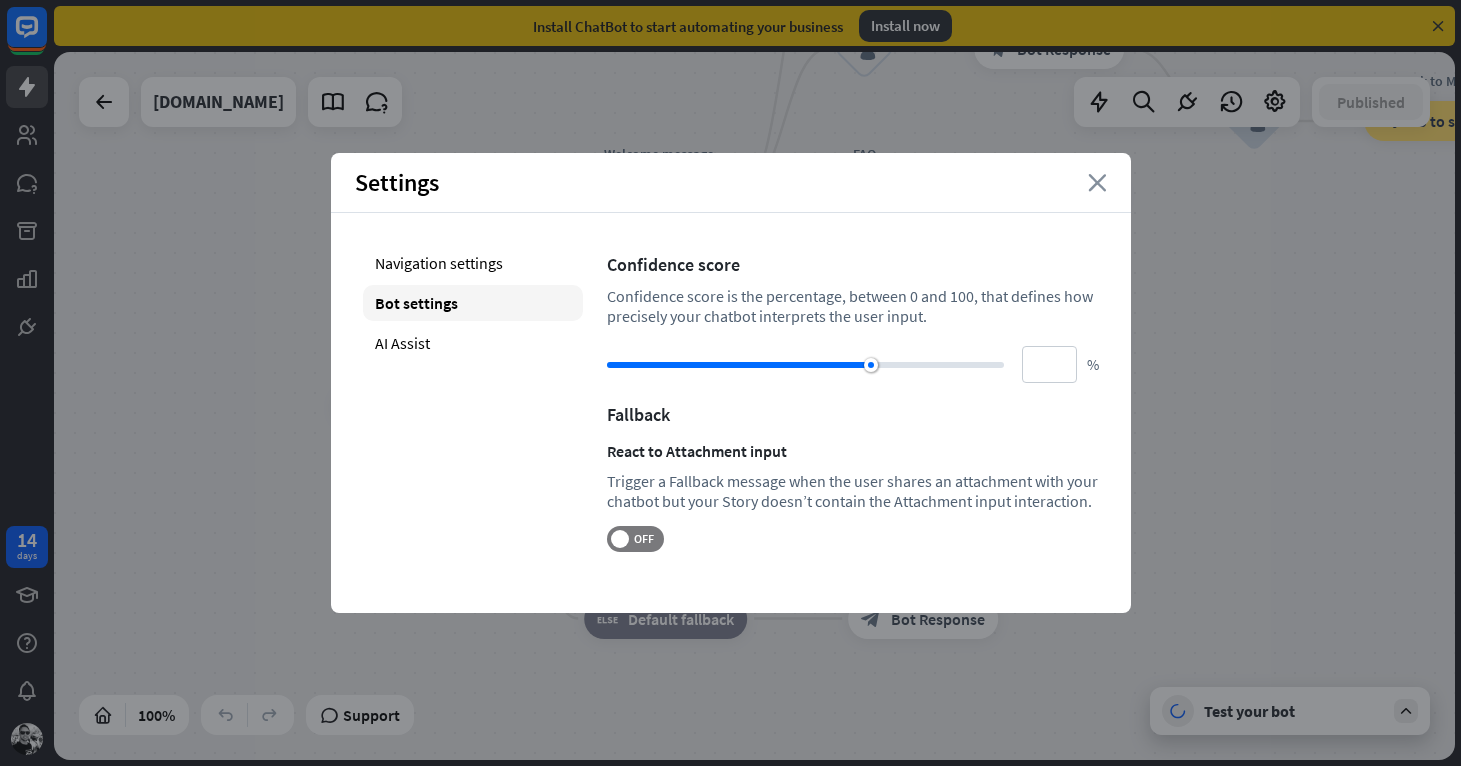 click on "close" at bounding box center (1097, 183) 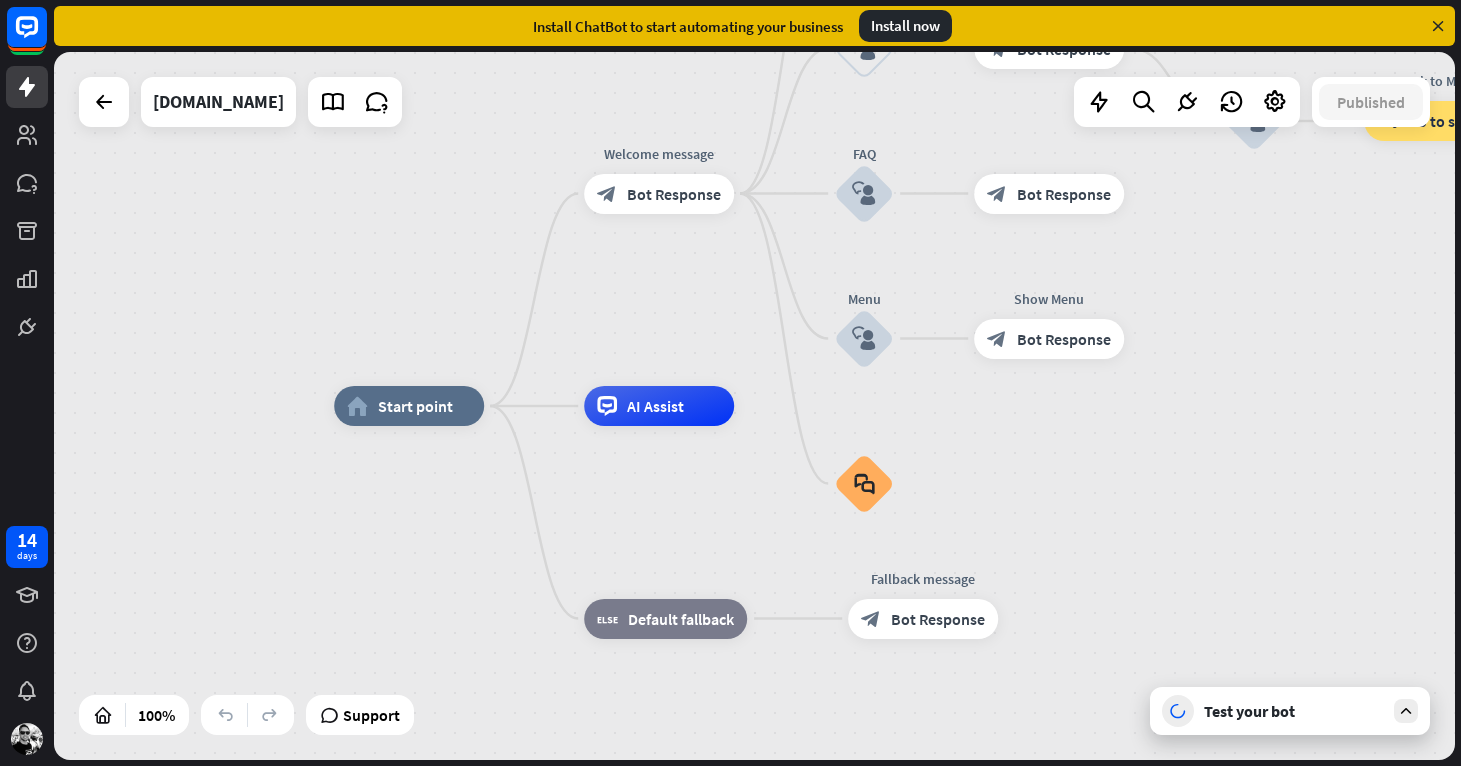 click on "Test your bot" at bounding box center (1294, 711) 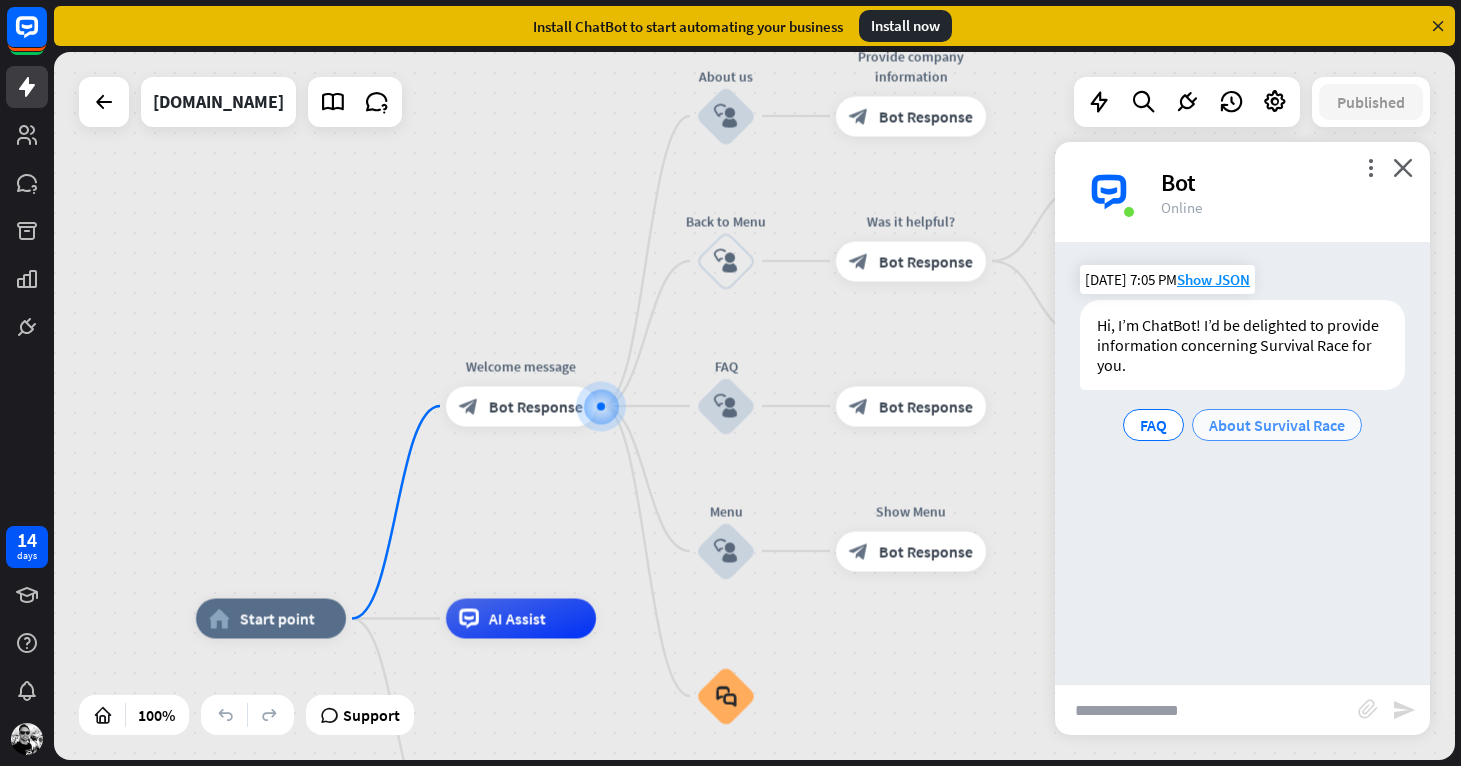 click on "About Survival Race" at bounding box center (1277, 425) 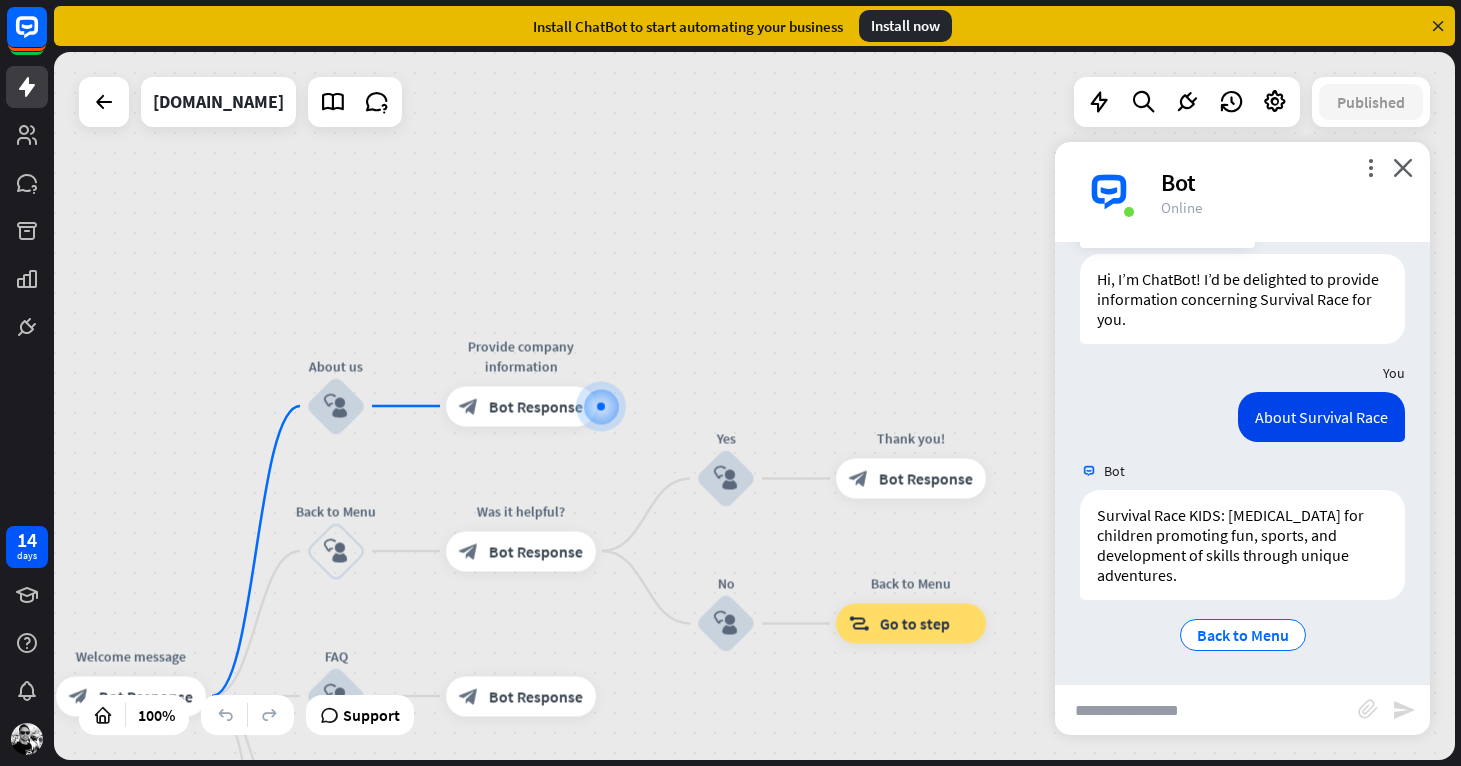 scroll, scrollTop: 47, scrollLeft: 0, axis: vertical 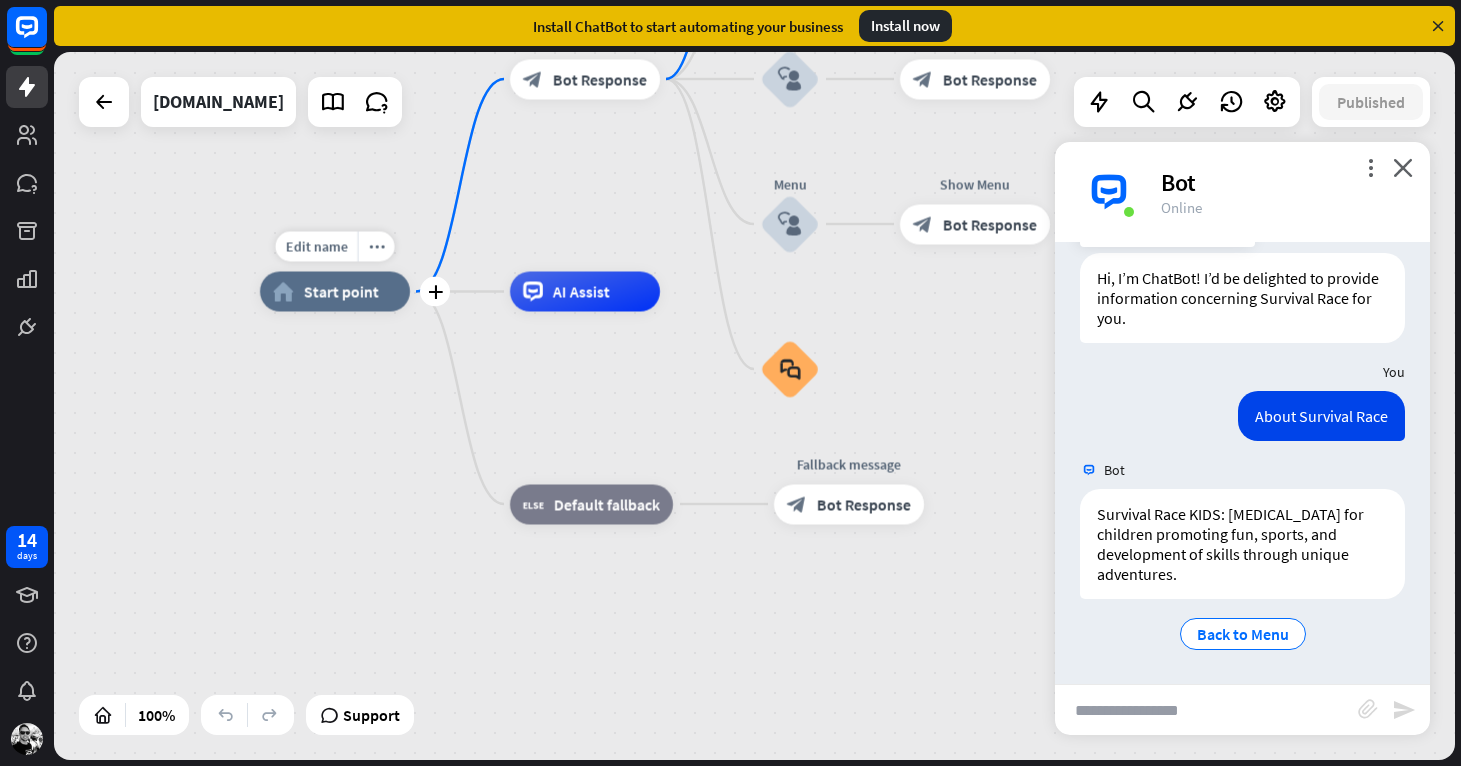 click on "Start point" at bounding box center (341, 292) 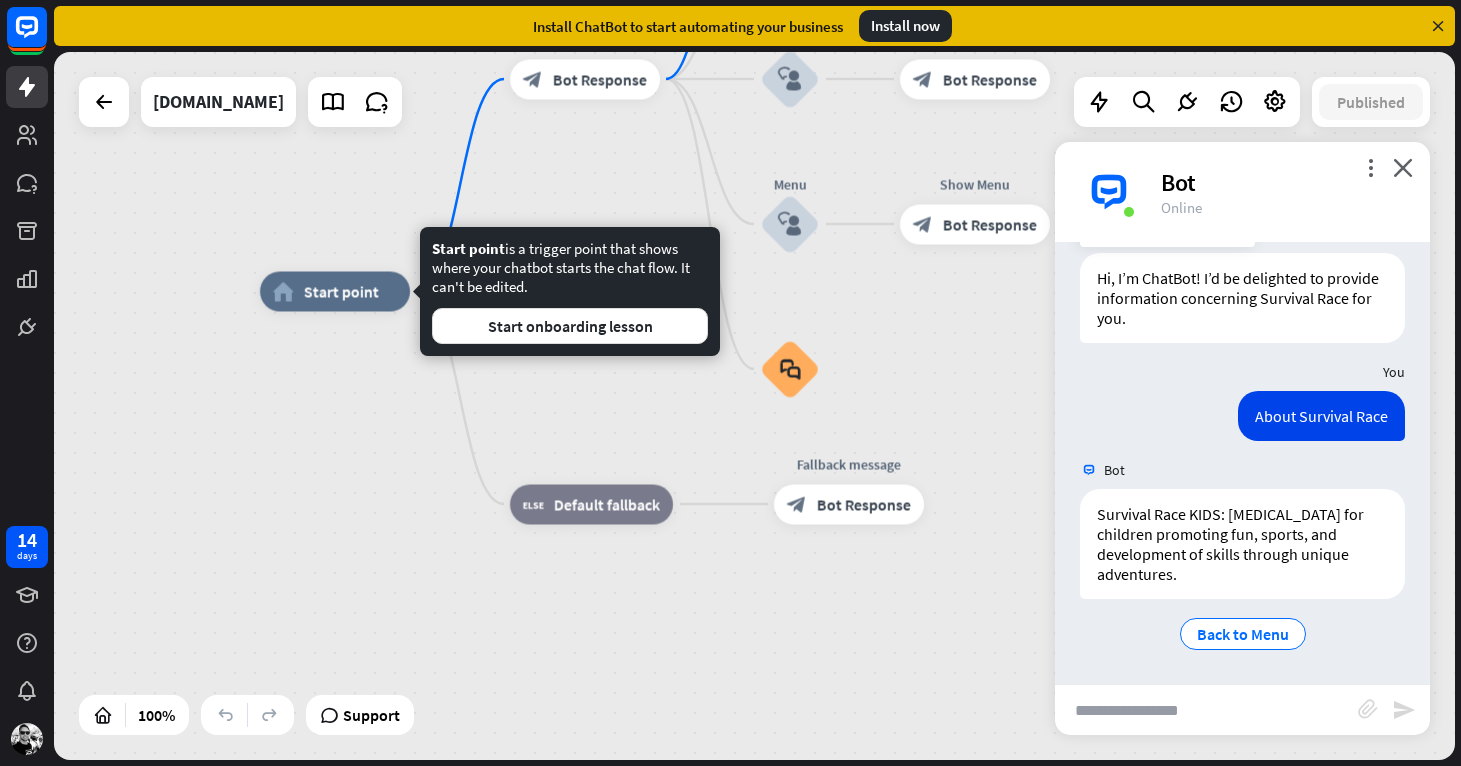 click on "Edit name   more_horiz             home_2   Start point                 Welcome message   block_bot_response   Bot Response                 About us   block_user_input                 Provide company information   block_bot_response   Bot Response                     Back to Menu   block_user_input                 Was it helpful?   block_bot_response   Bot Response                 Yes   block_user_input                 Thank you!   block_bot_response   Bot Response                 No   block_user_input                 Back to Menu   block_goto   Go to step                 FAQ   block_user_input                   block_bot_response   Bot Response                 Menu   block_user_input                 Show Menu   block_bot_response   Bot Response                   block_faq                     AI Assist                   block_fallback   Default fallback                 Fallback message   block_bot_response   Bot Response" at bounding box center [960, 646] 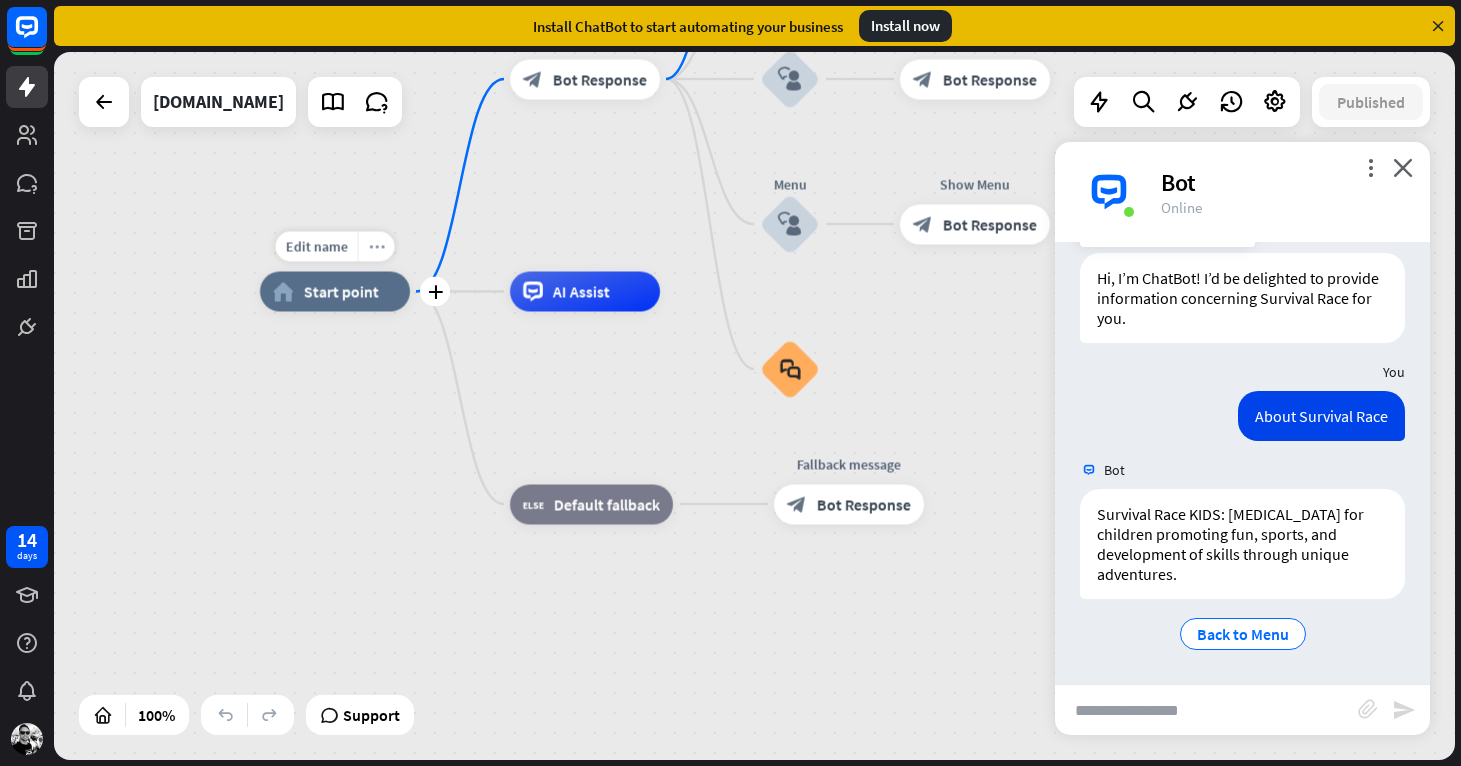 click on "more_horiz" at bounding box center (377, 246) 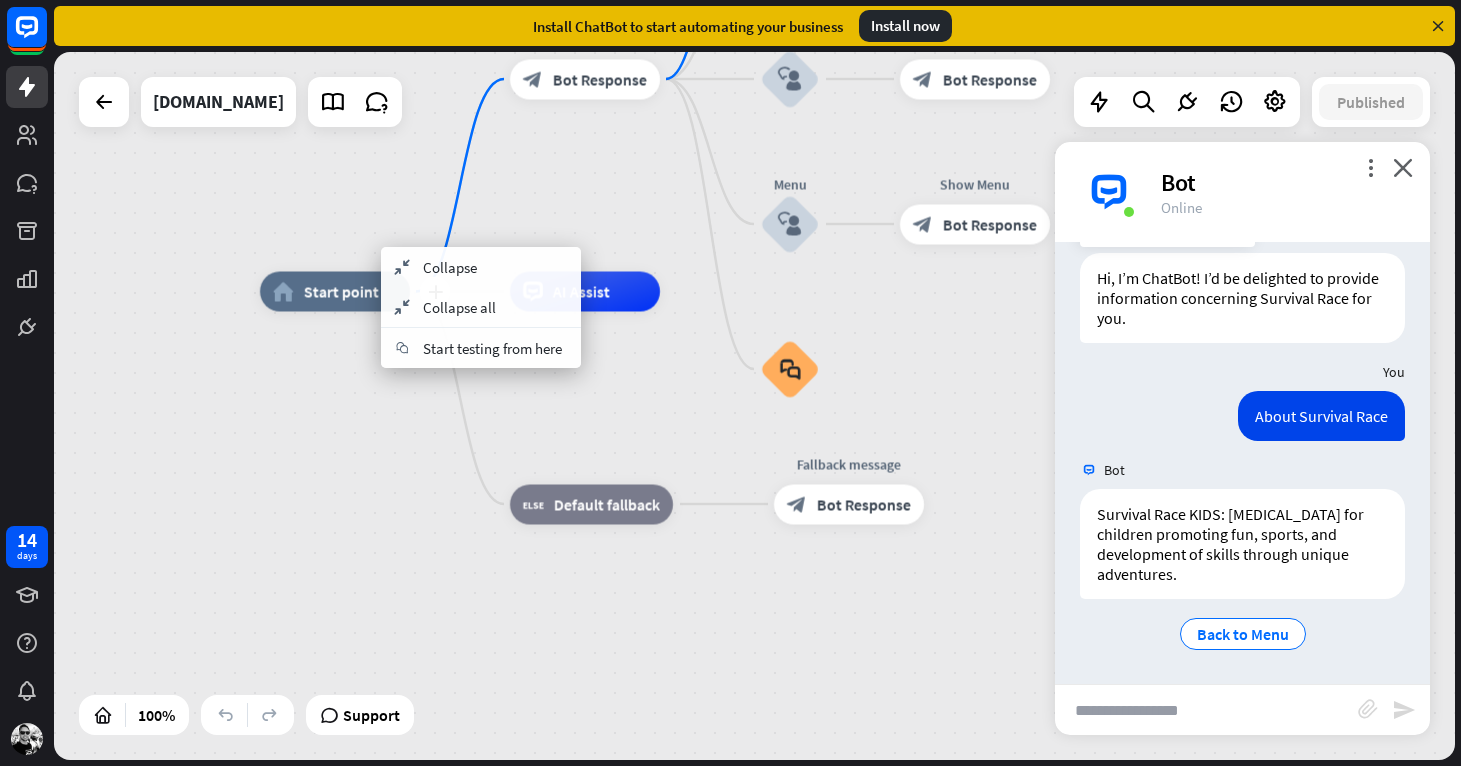 drag, startPoint x: 352, startPoint y: 296, endPoint x: 357, endPoint y: 251, distance: 45.276924 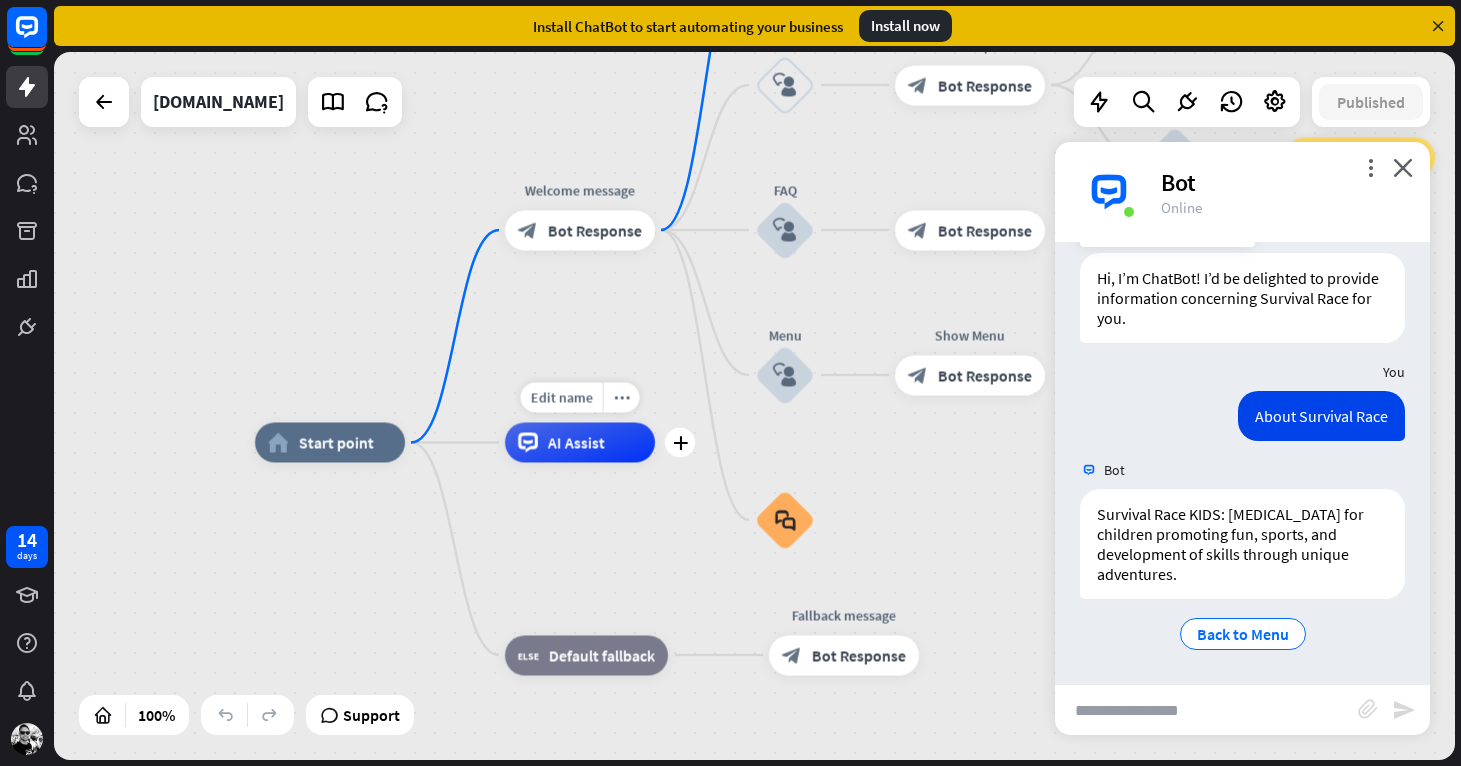 click on "AI Assist" at bounding box center (576, 443) 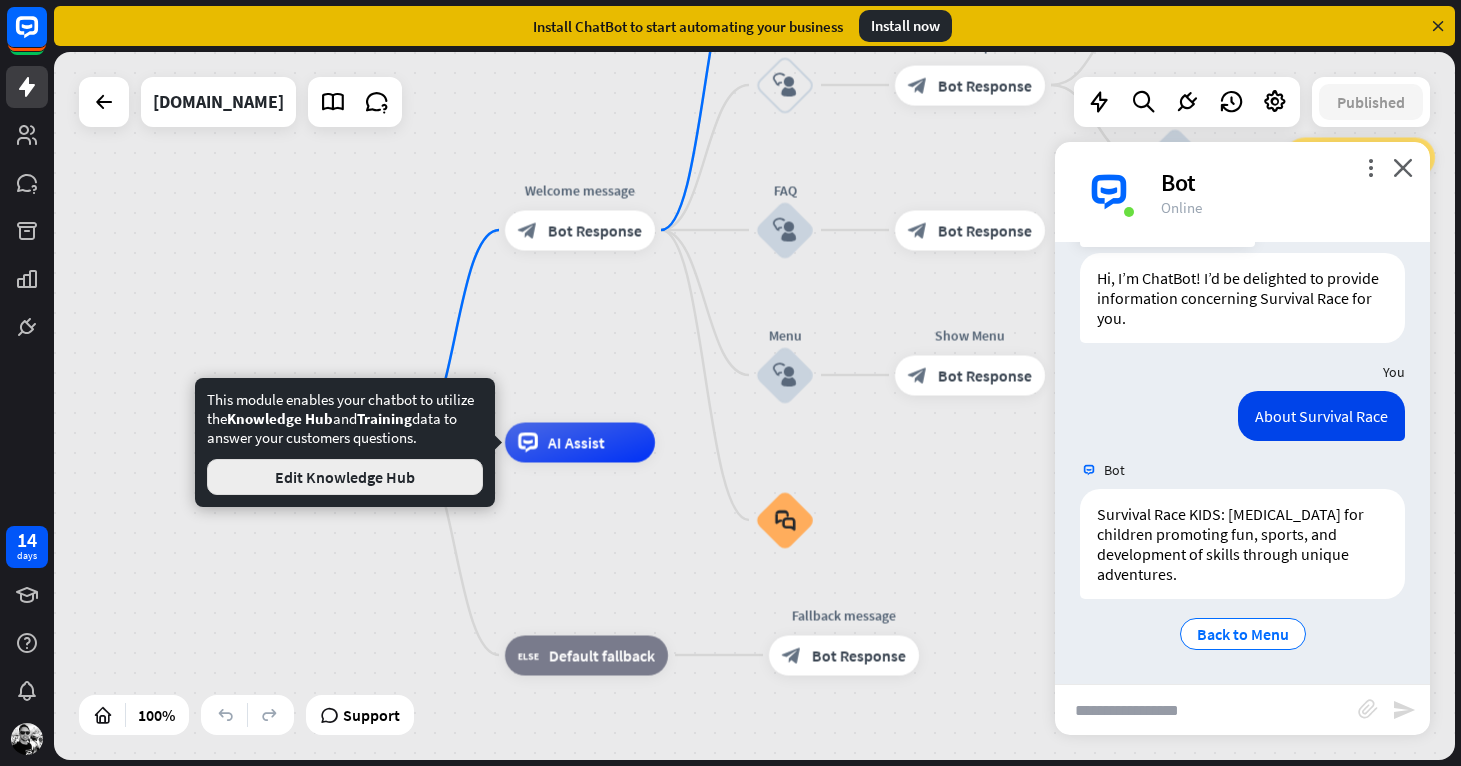 click on "Edit Knowledge Hub" at bounding box center [345, 477] 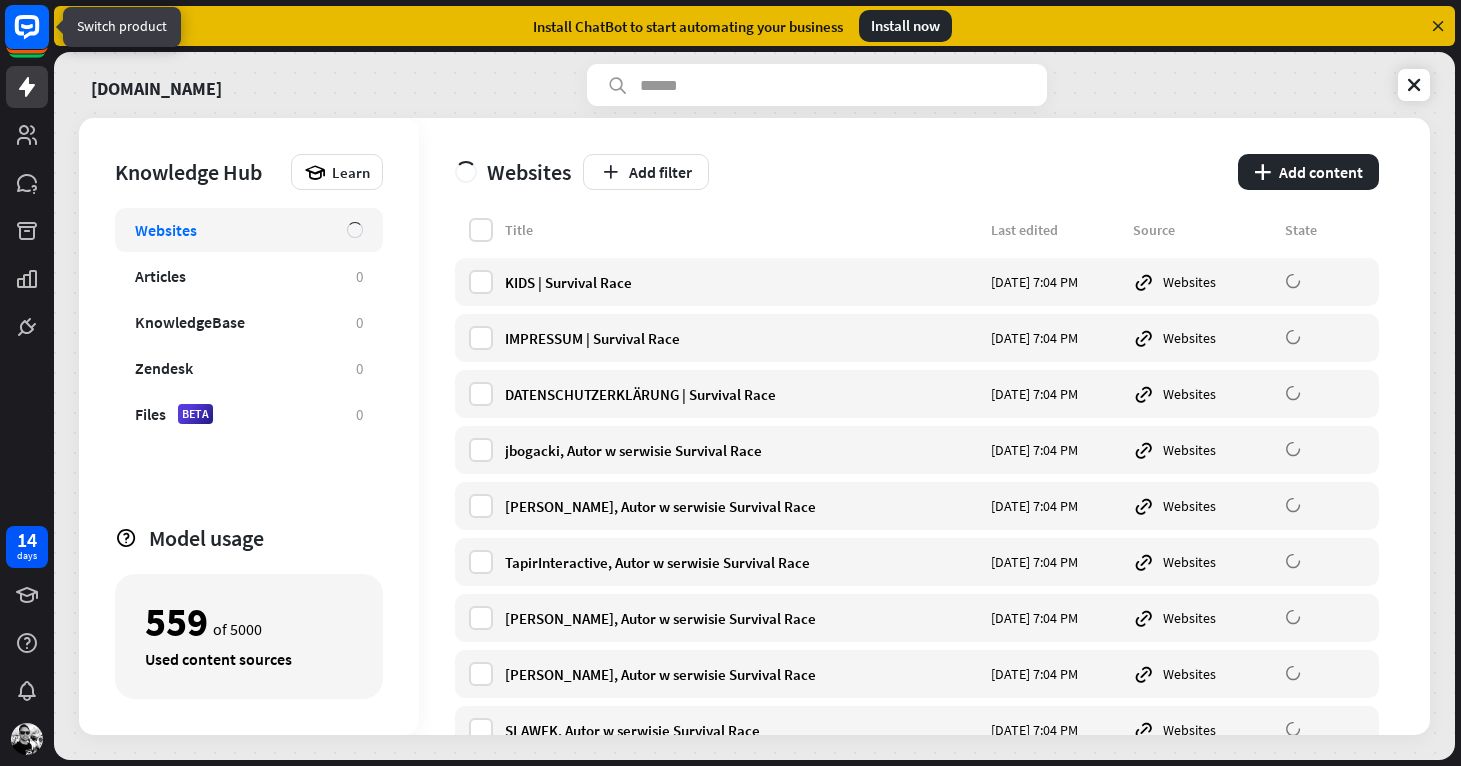 click 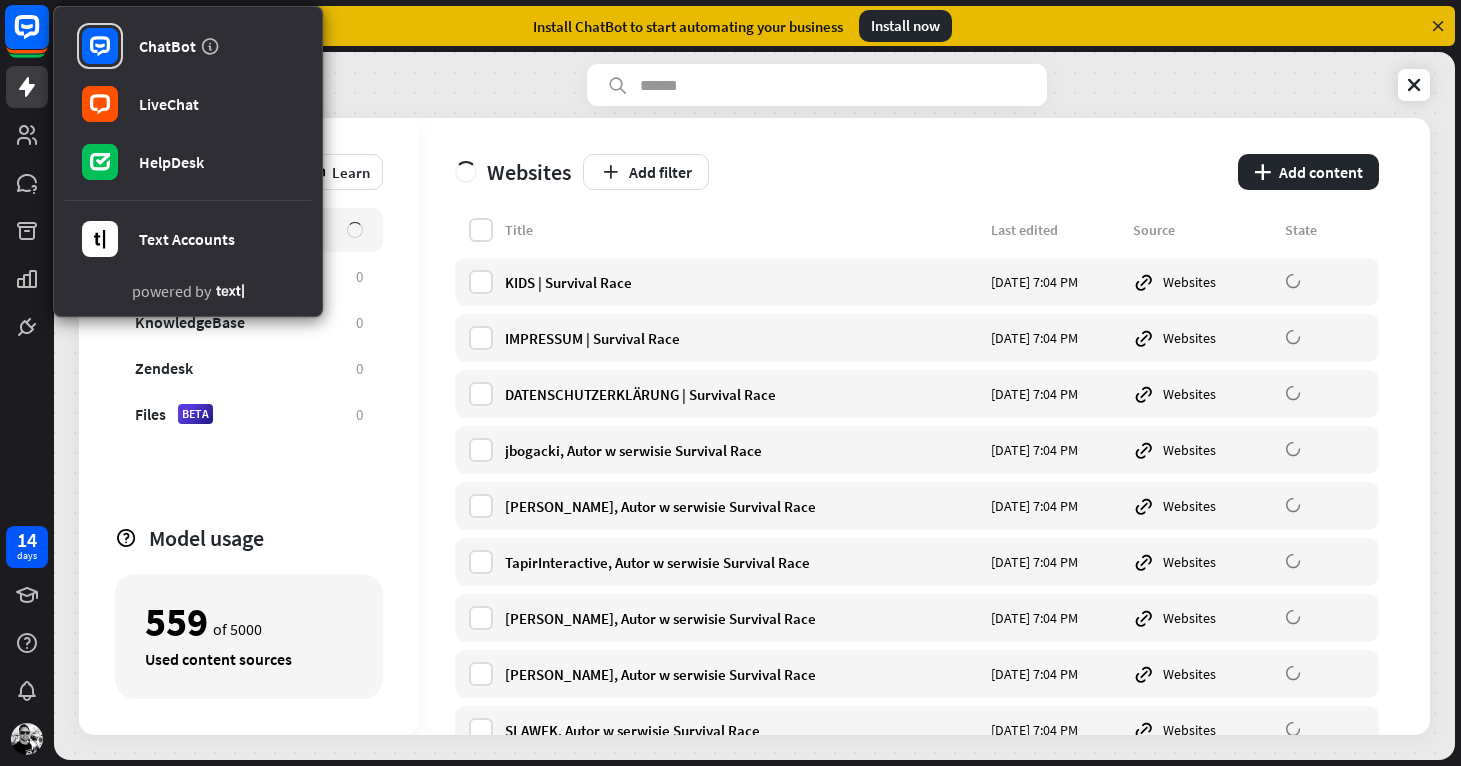click 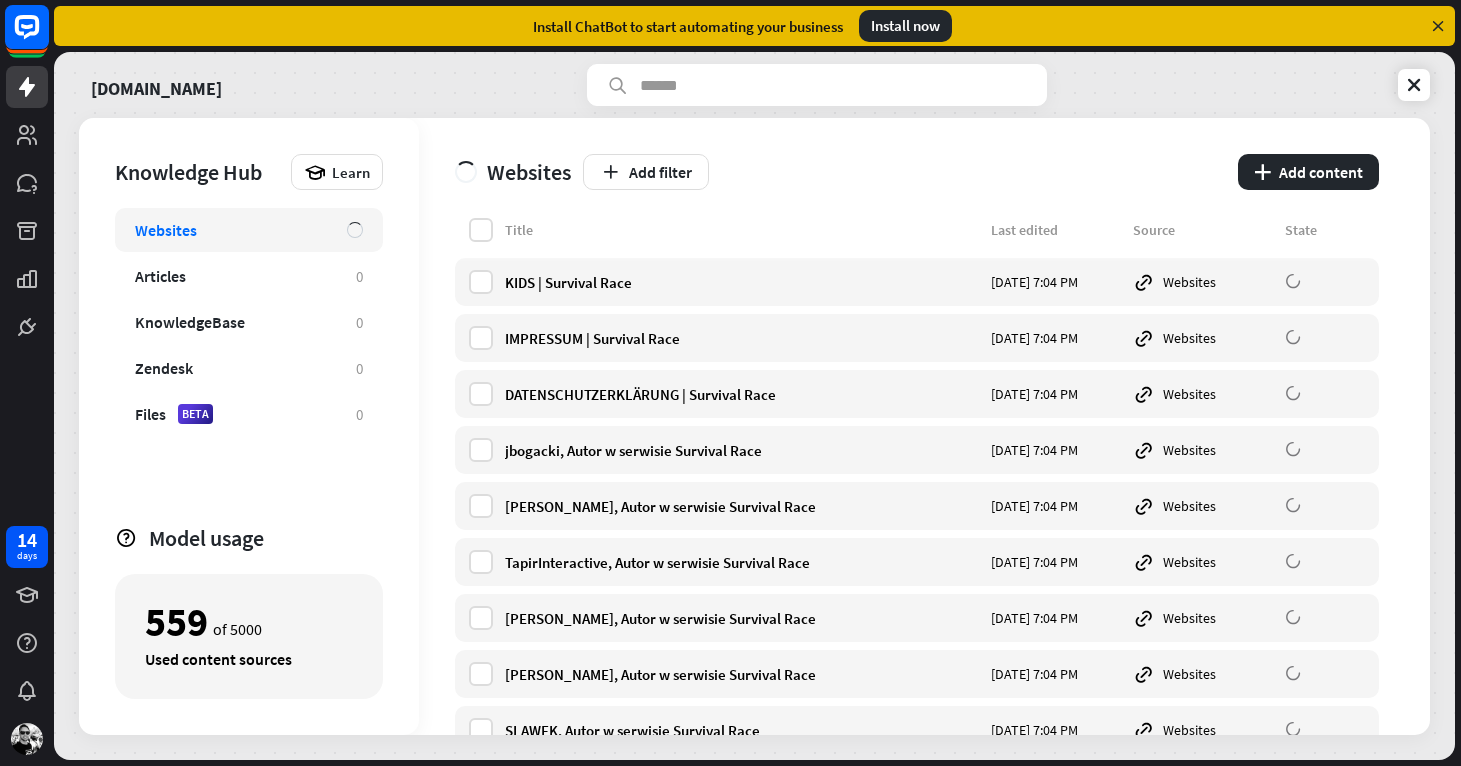 click 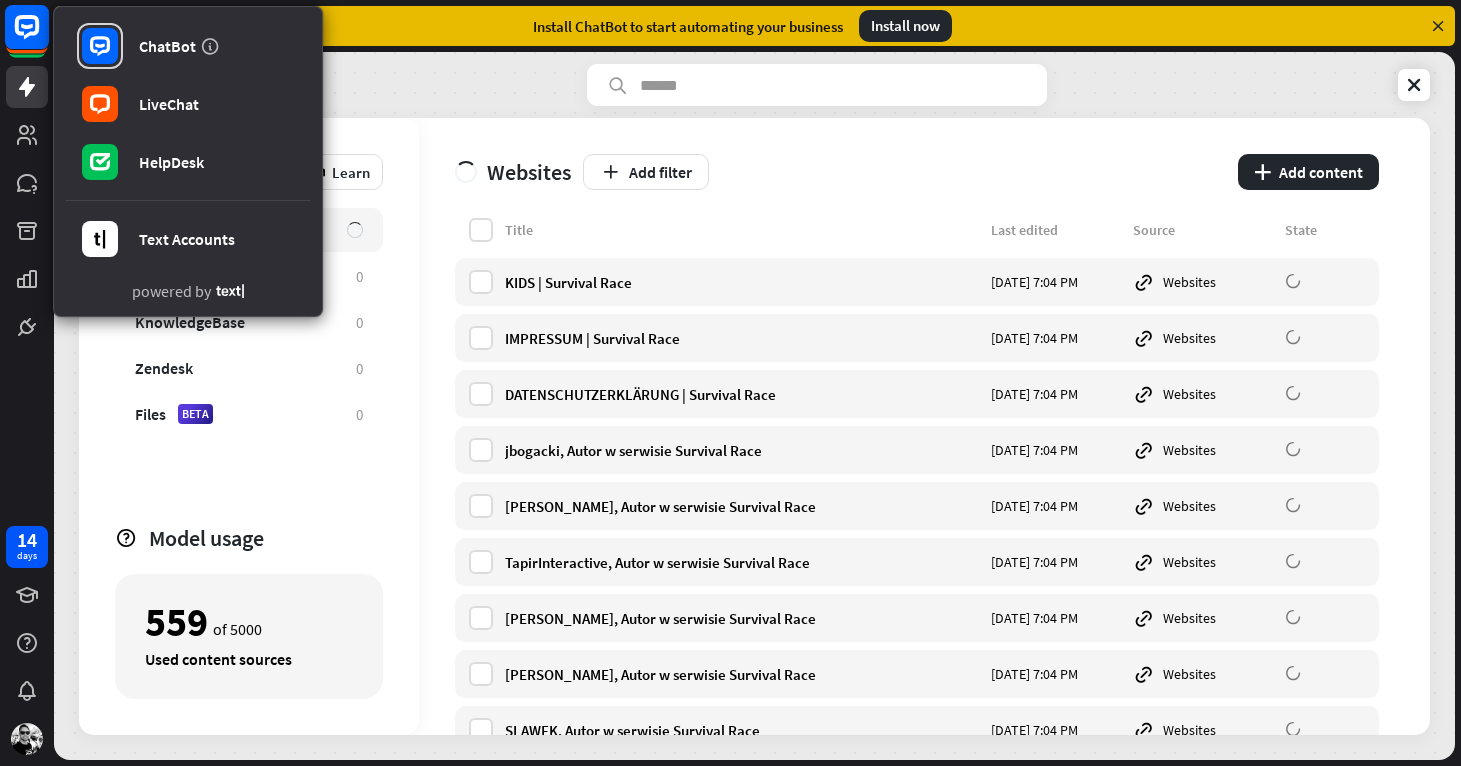 click 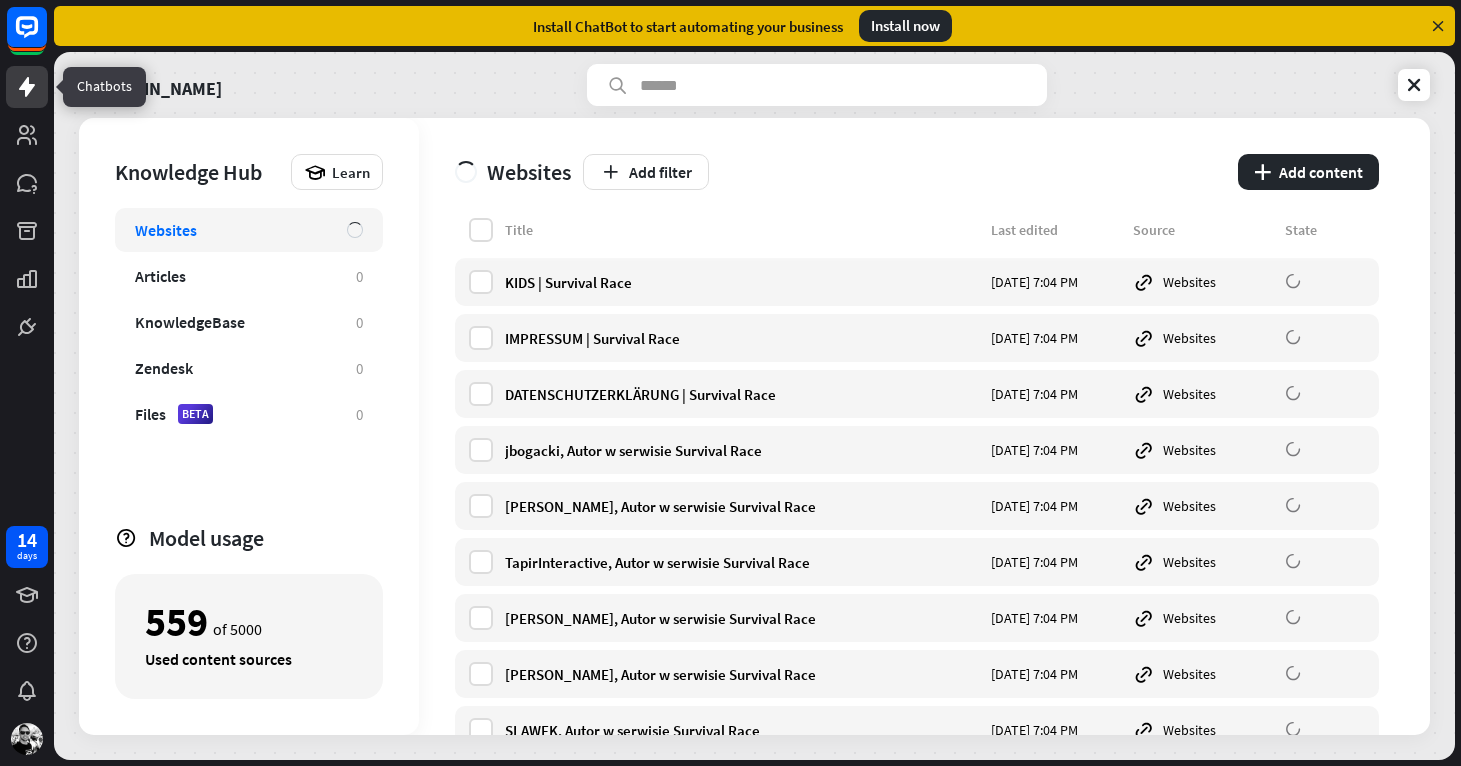 click 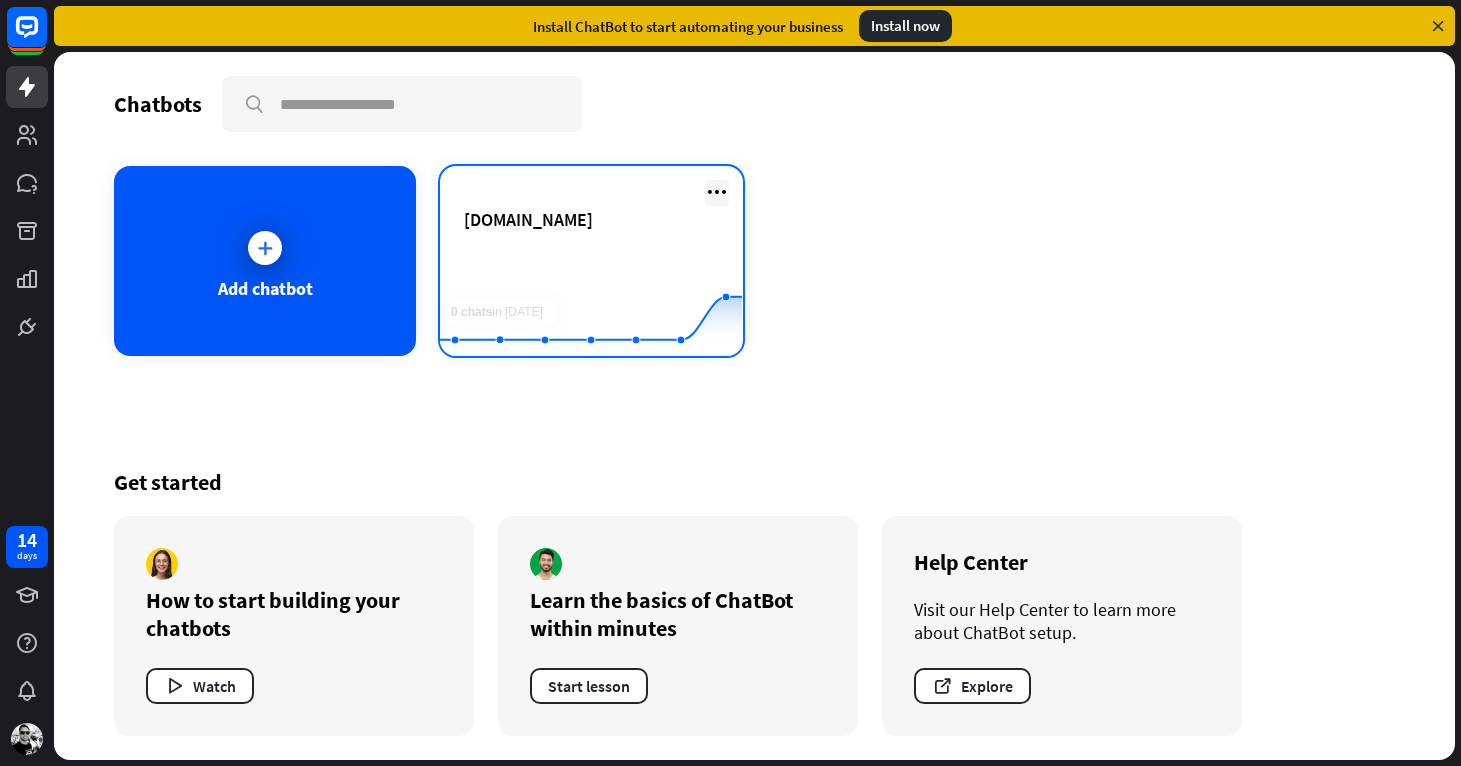 click at bounding box center (717, 192) 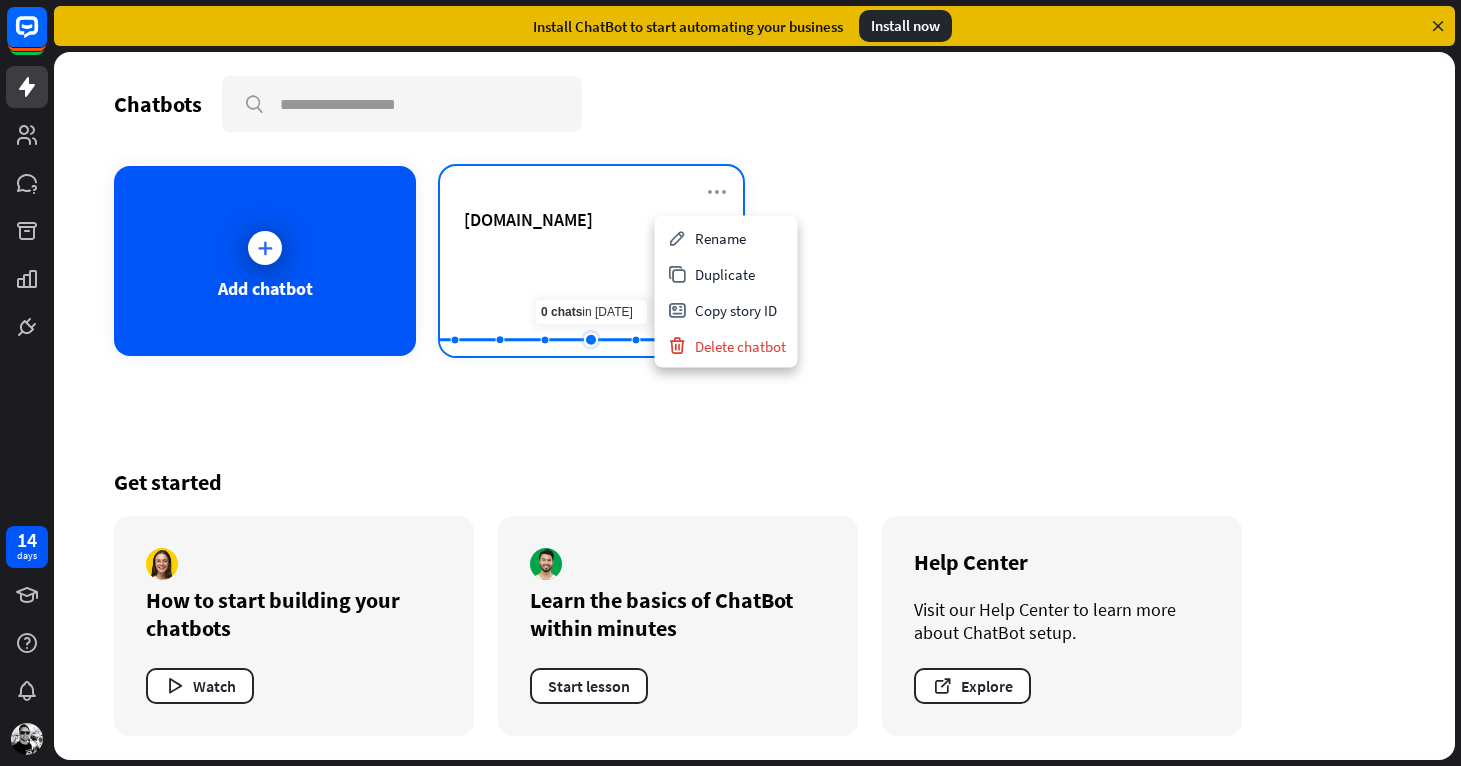 click 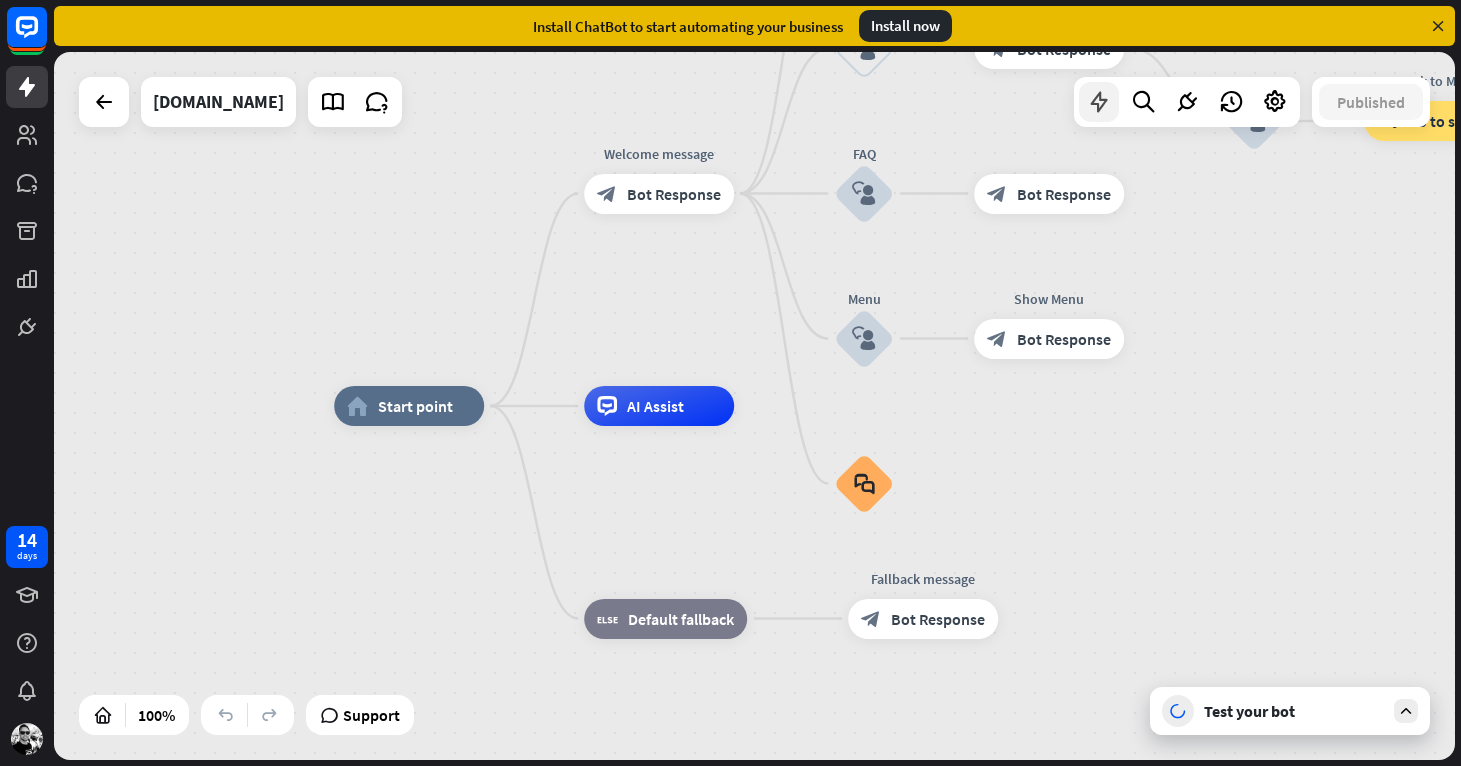 click at bounding box center [1099, 102] 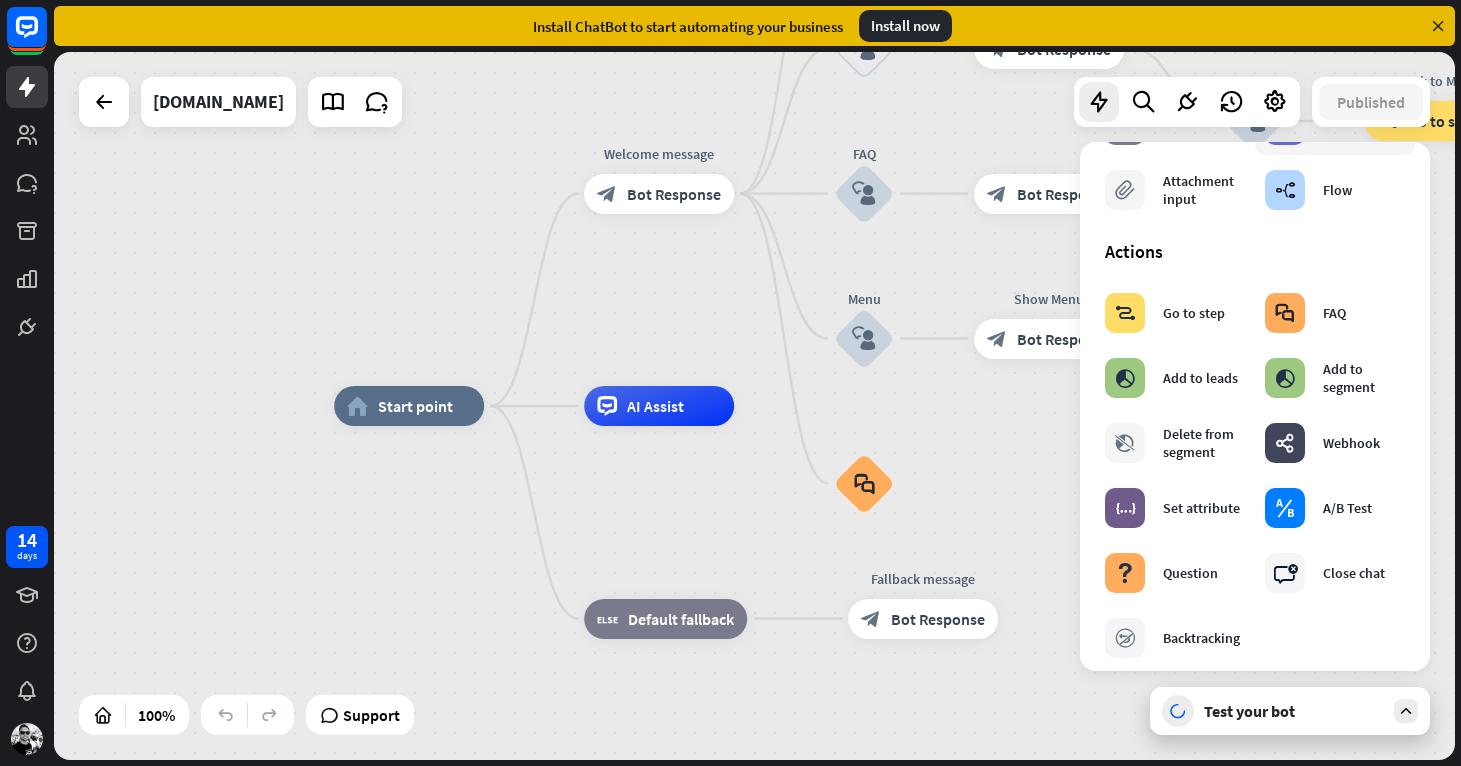 scroll, scrollTop: 195, scrollLeft: 0, axis: vertical 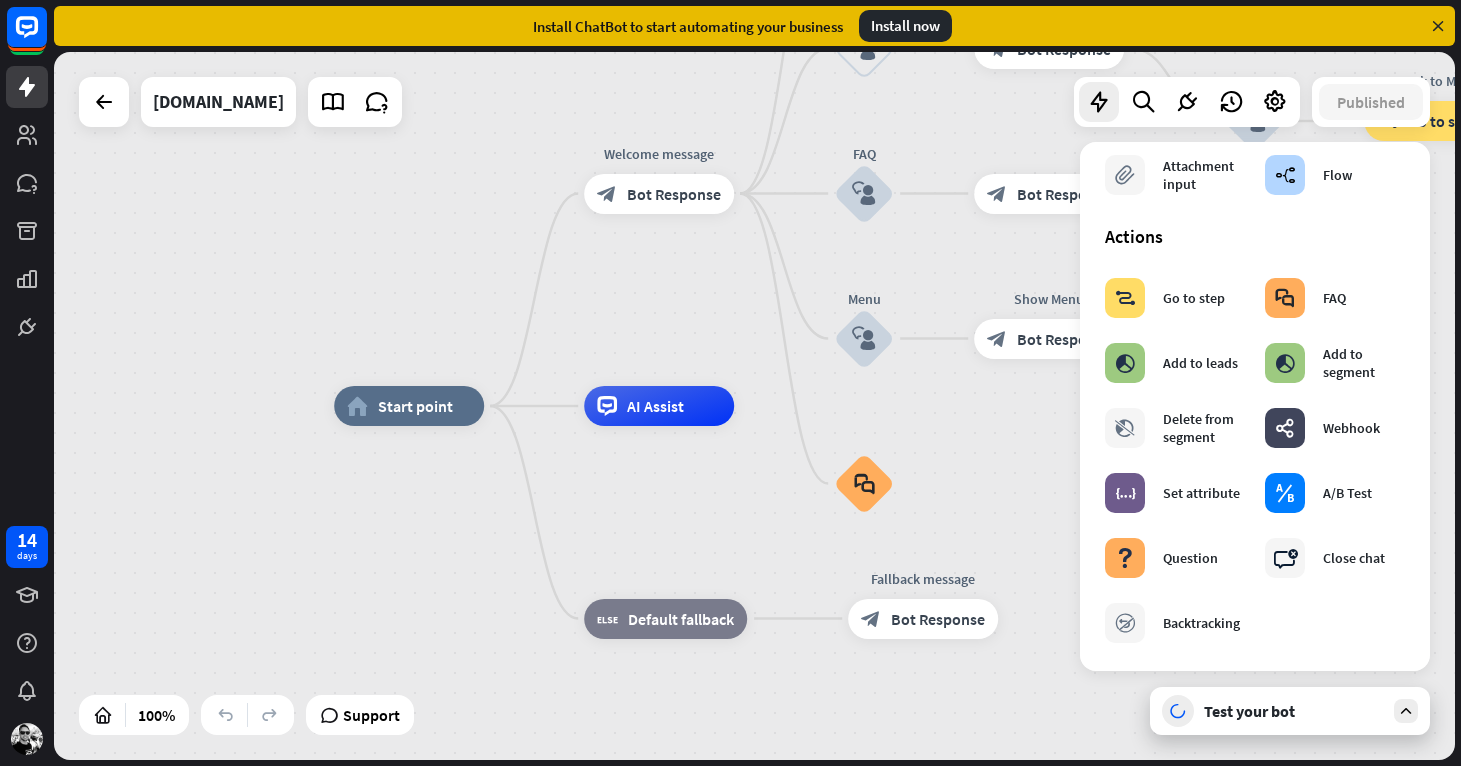 click on "home_2   Start point                 Welcome message   block_bot_response   Bot Response                 About us   block_user_input                 Provide company information   block_bot_response   Bot Response                 Back to Menu   block_user_input                 Was it helpful?   block_bot_response   Bot Response                 Yes   block_user_input                 Thank you!   block_bot_response   Bot Response                 No   block_user_input                 Back to Menu   block_goto   Go to step                 FAQ   block_user_input       Edit name   more_horiz             block_bot_response   Bot Response                 Menu   block_user_input                 Show Menu   block_bot_response   Bot Response                   block_faq                     AI Assist                   block_fallback   Default fallback                 Fallback message   block_bot_response   Bot Response" at bounding box center (754, 406) 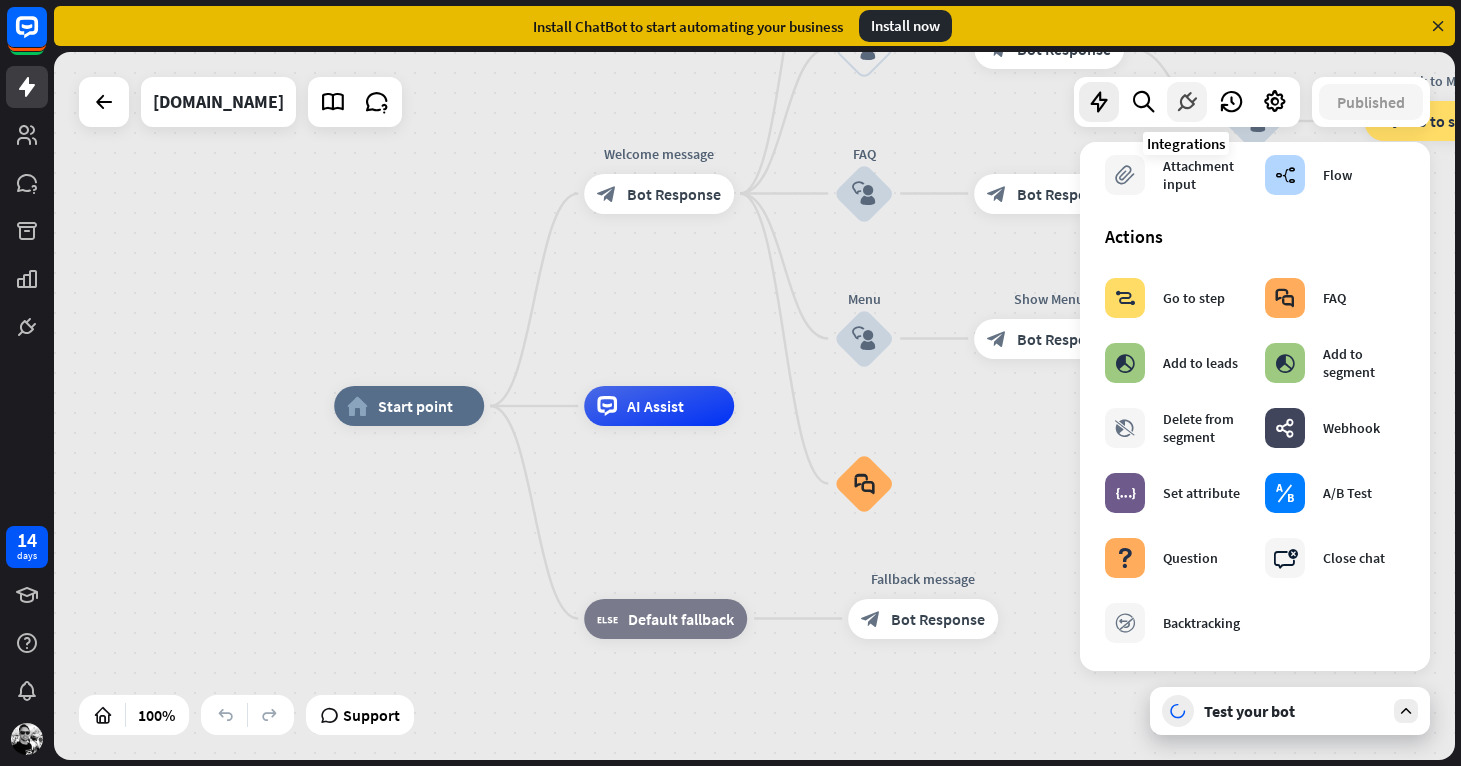 click at bounding box center (1187, 102) 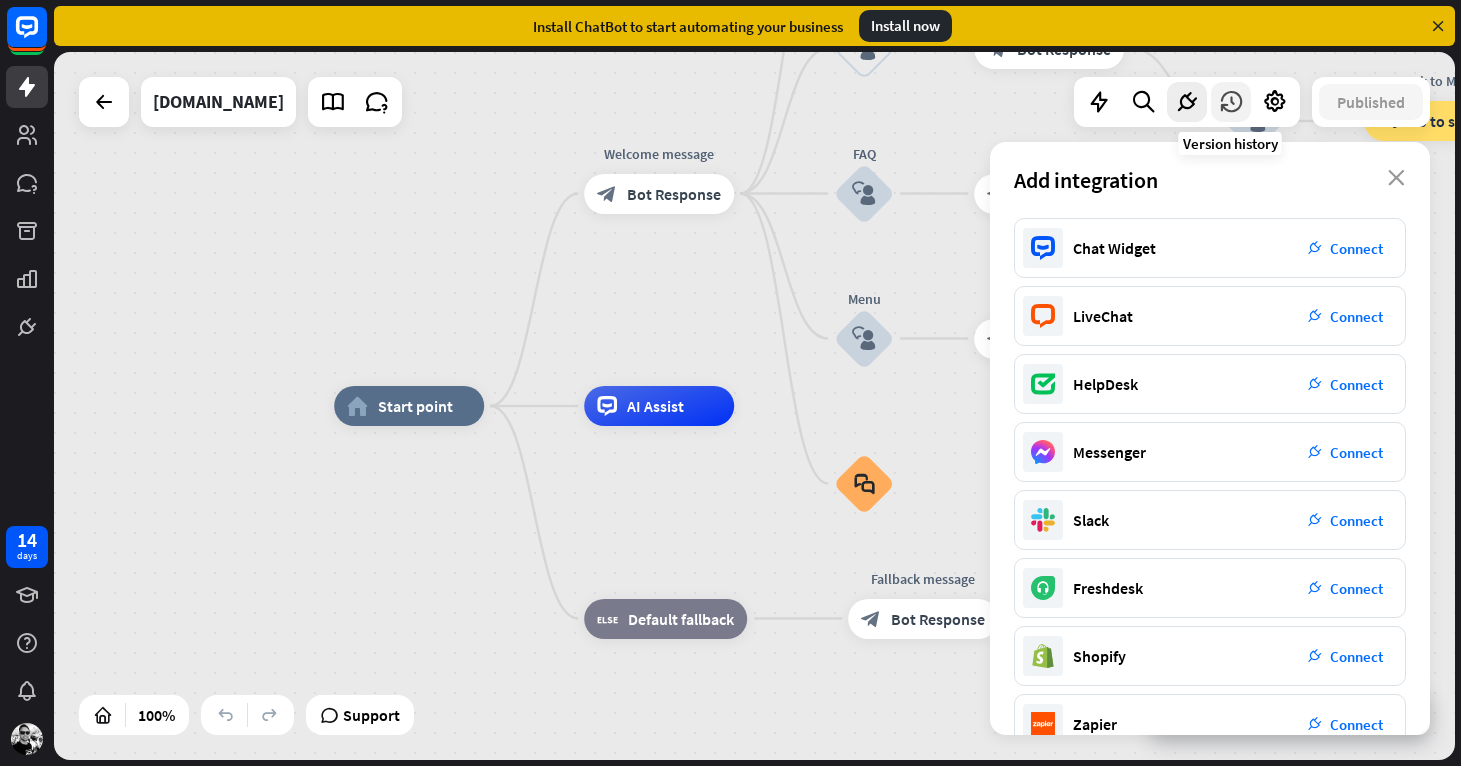 click at bounding box center [1231, 102] 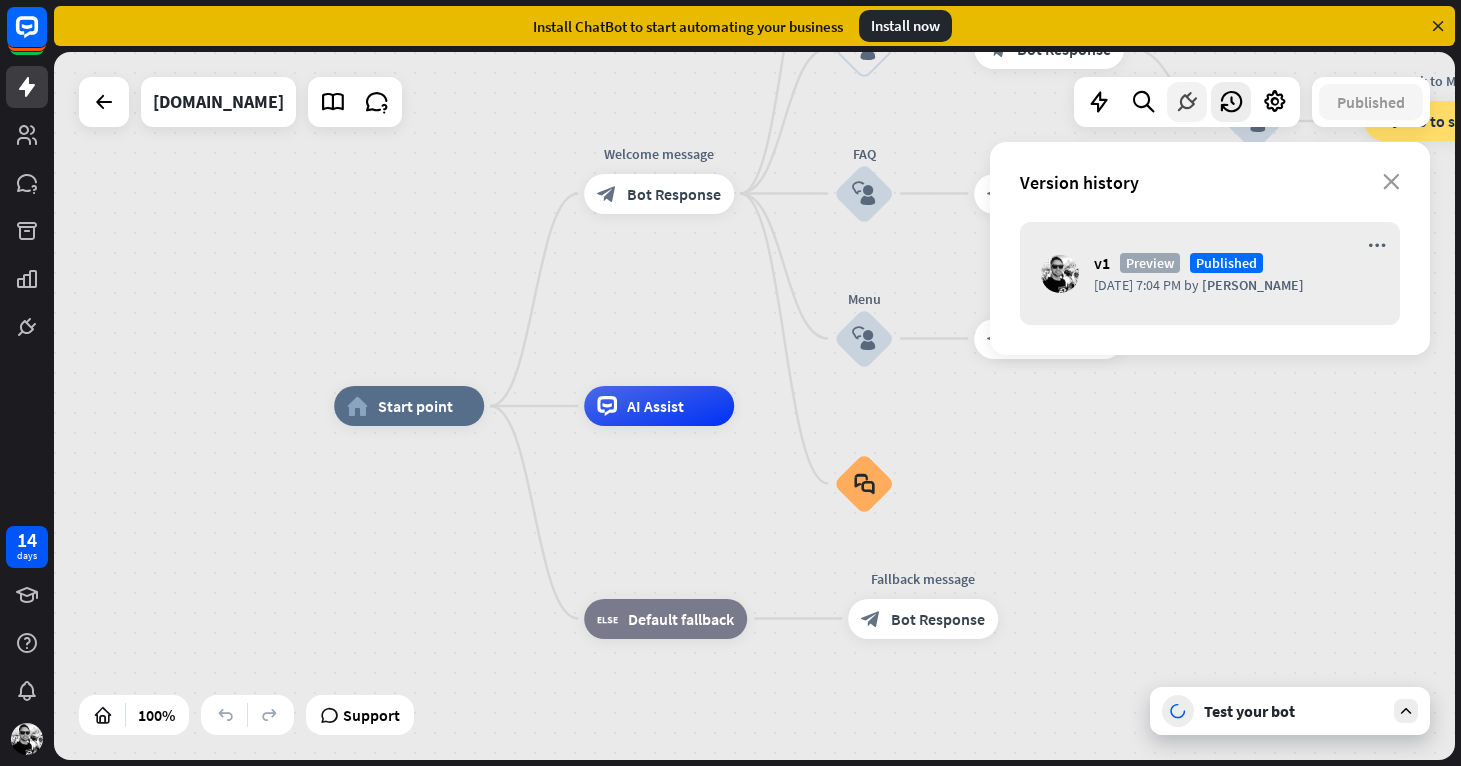 click at bounding box center [1187, 102] 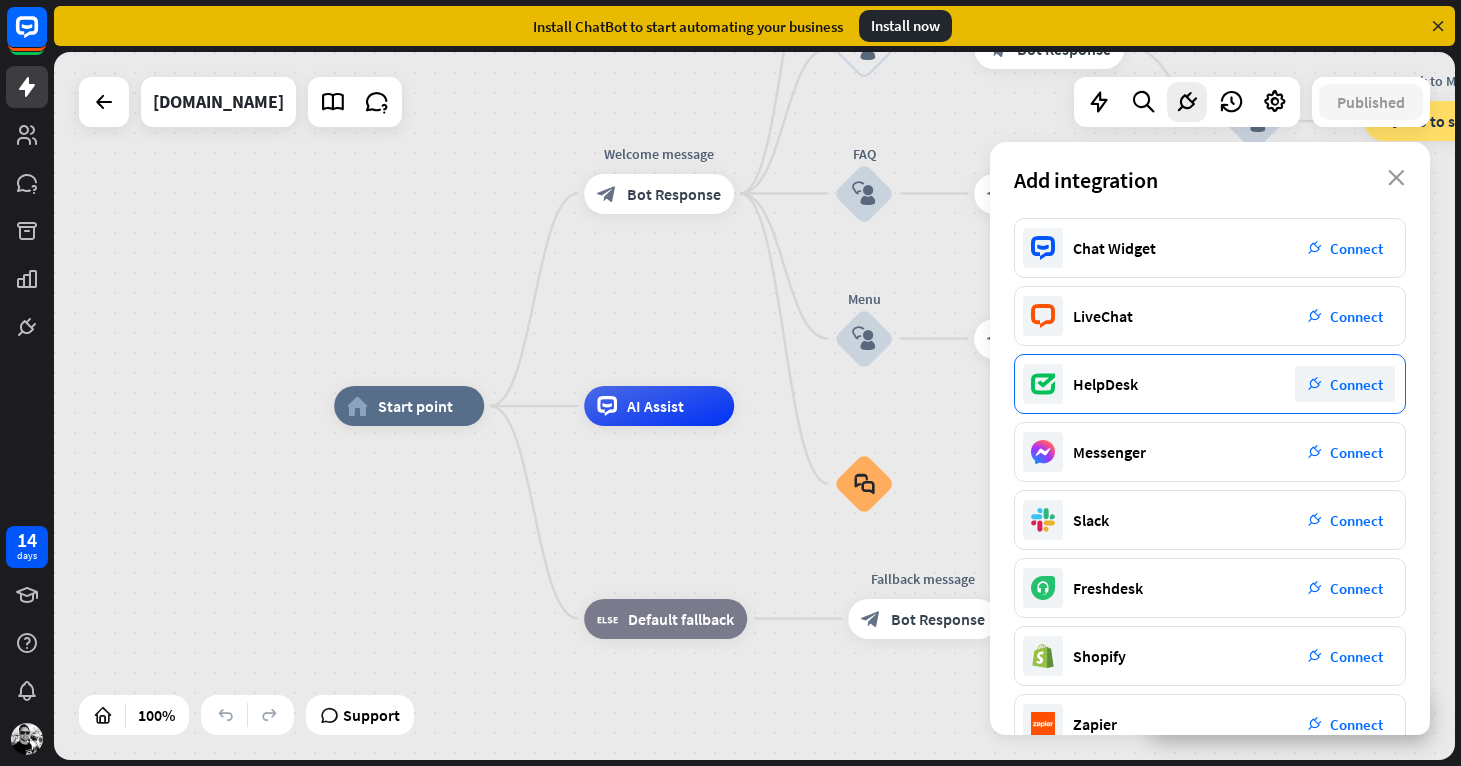 scroll, scrollTop: 247, scrollLeft: 0, axis: vertical 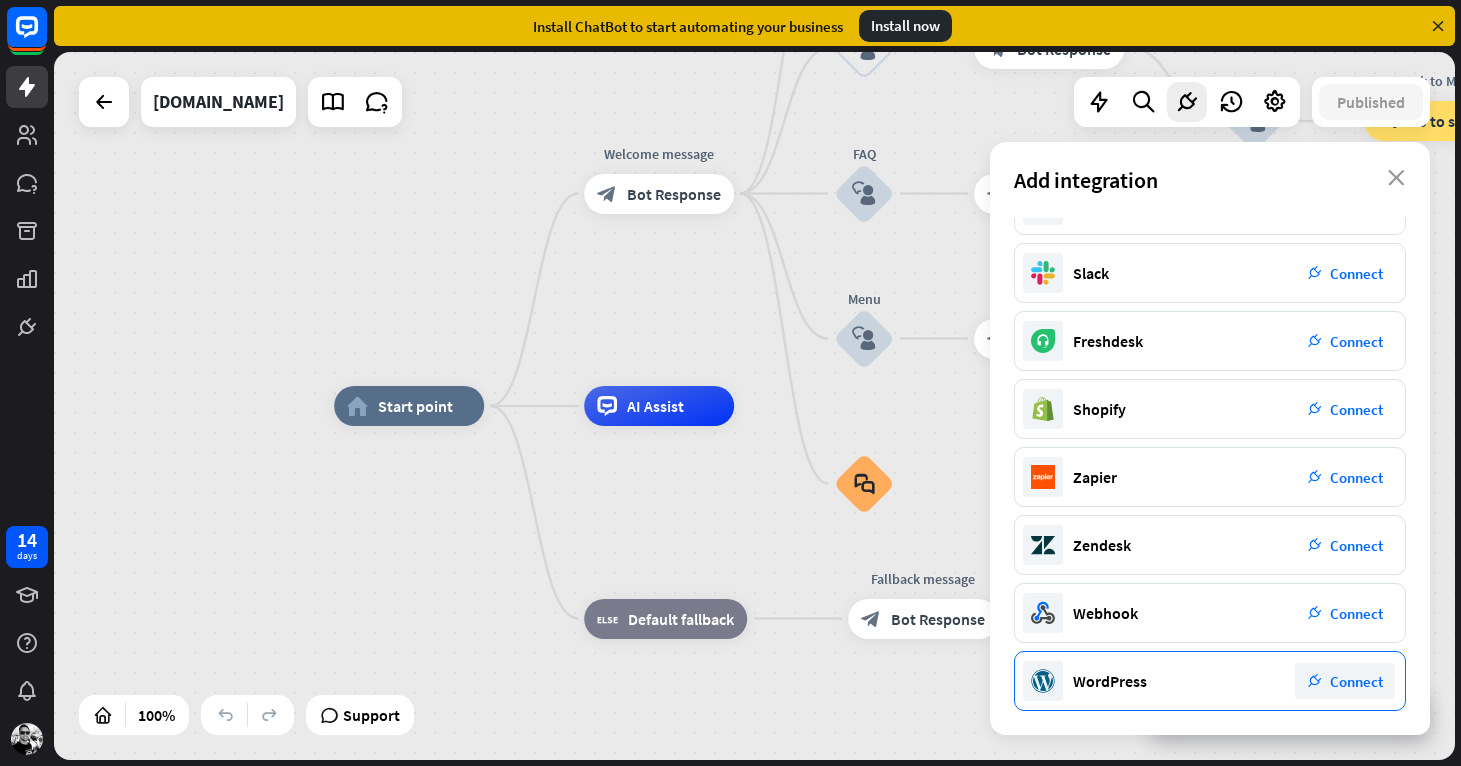 click on "plug_integration   Connect" at bounding box center (1345, 681) 